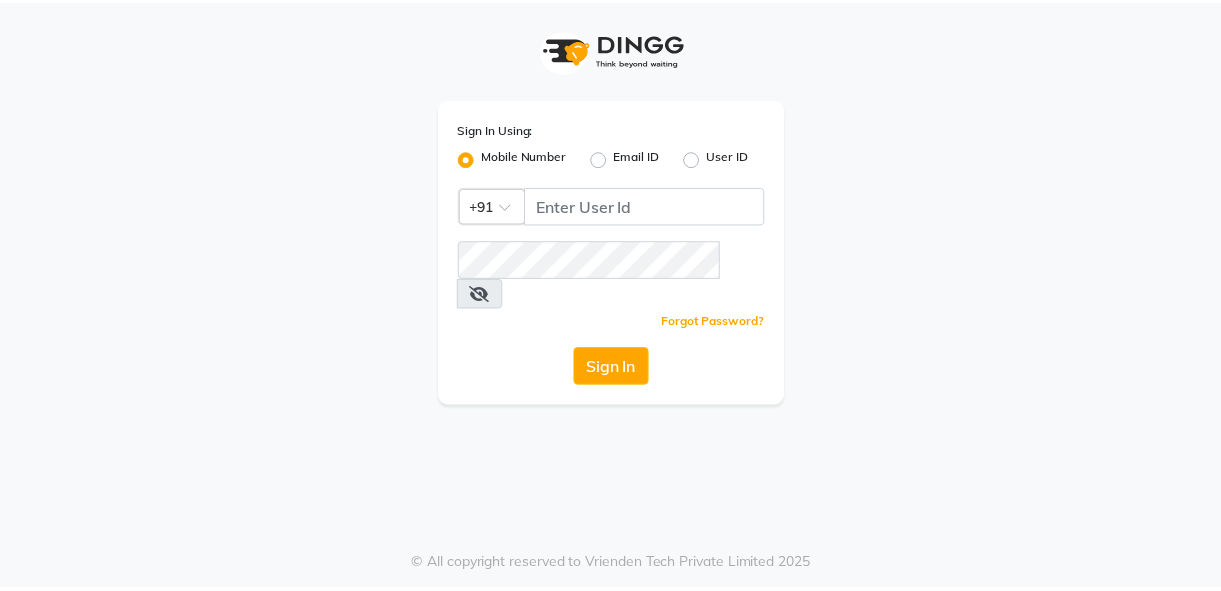 scroll, scrollTop: 0, scrollLeft: 0, axis: both 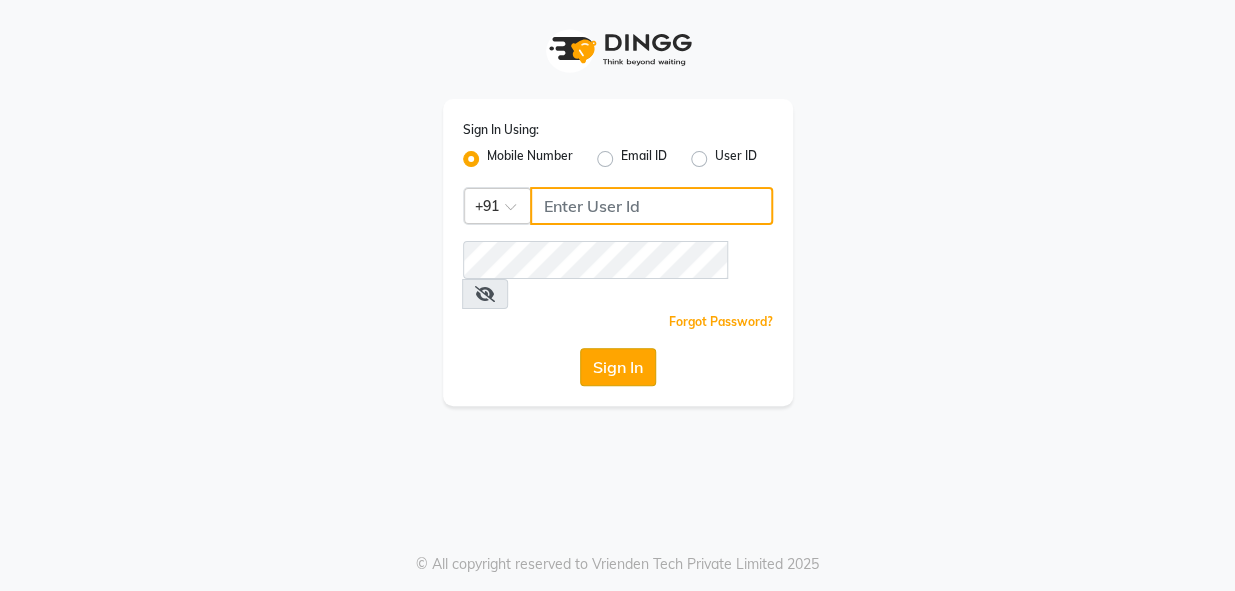 type on "[PHONE]" 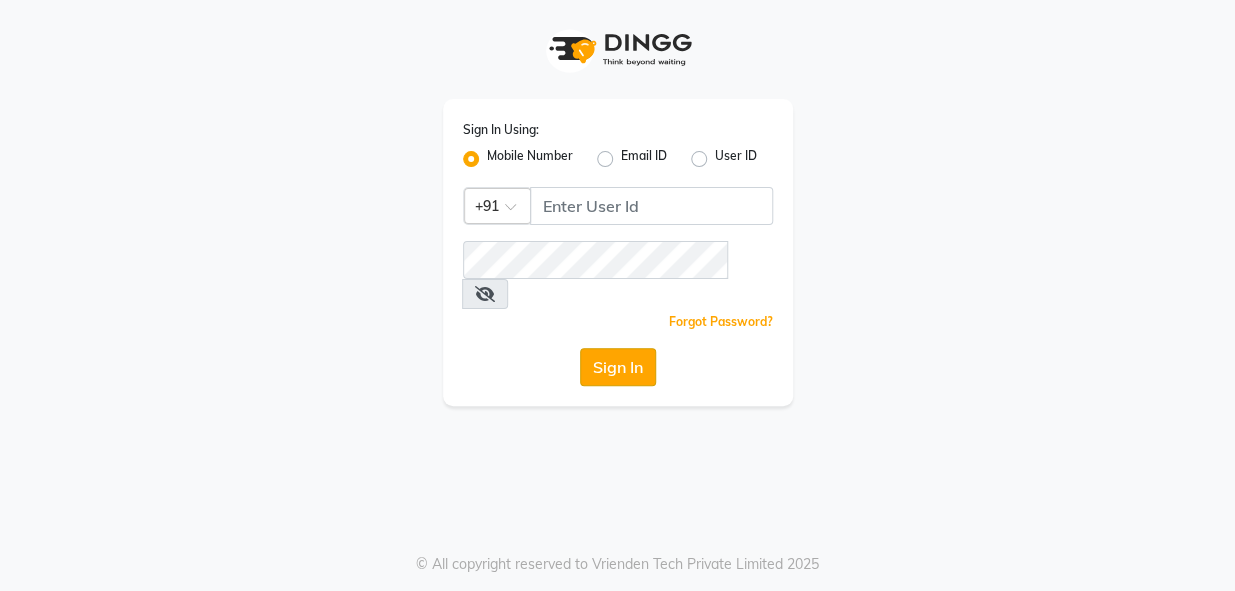 click on "Sign In" 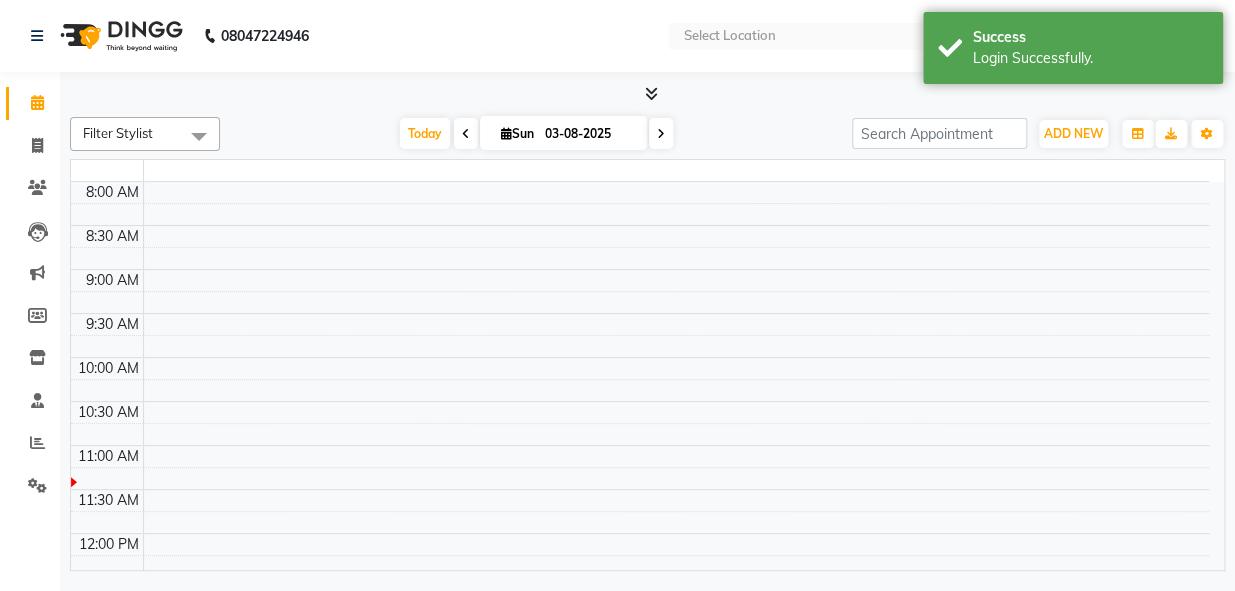 select on "en" 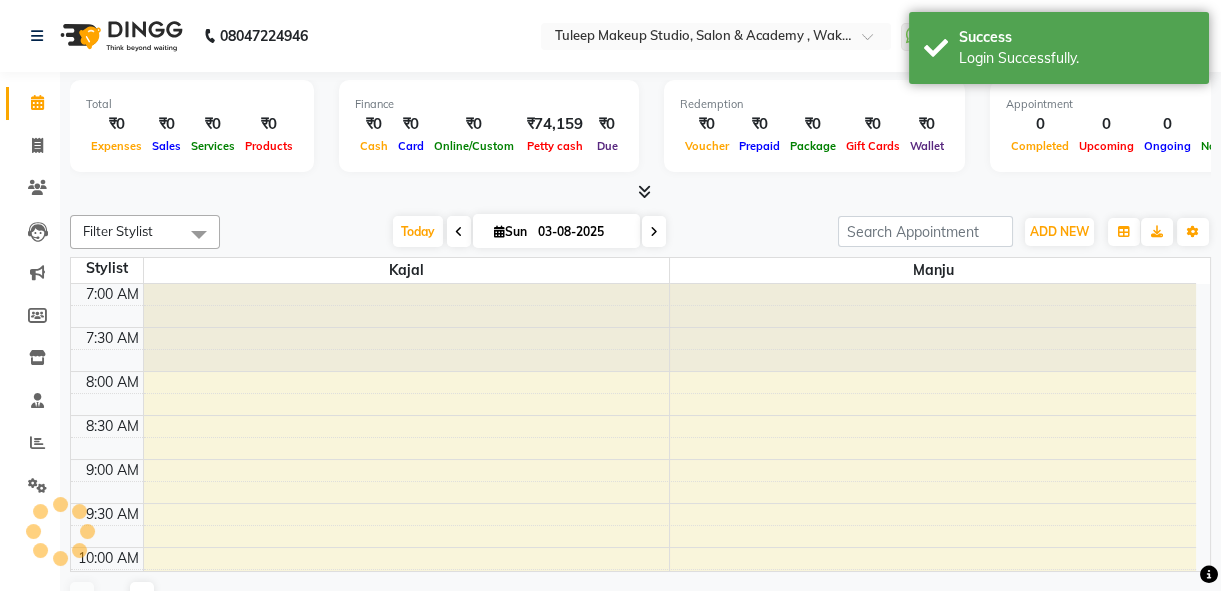 scroll, scrollTop: 0, scrollLeft: 0, axis: both 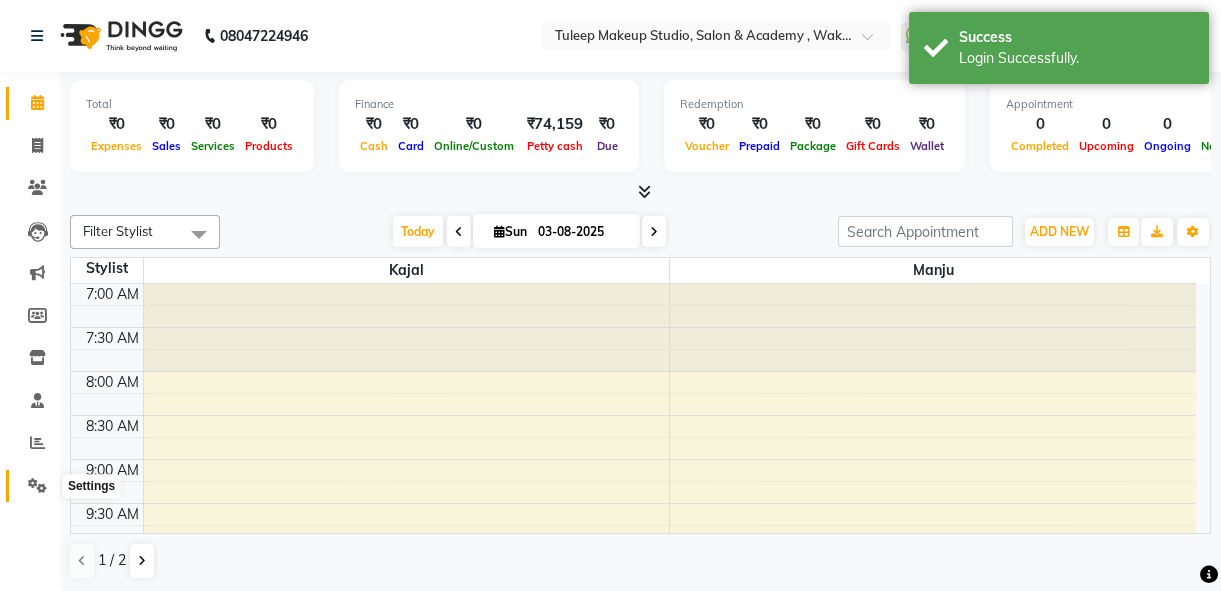 click 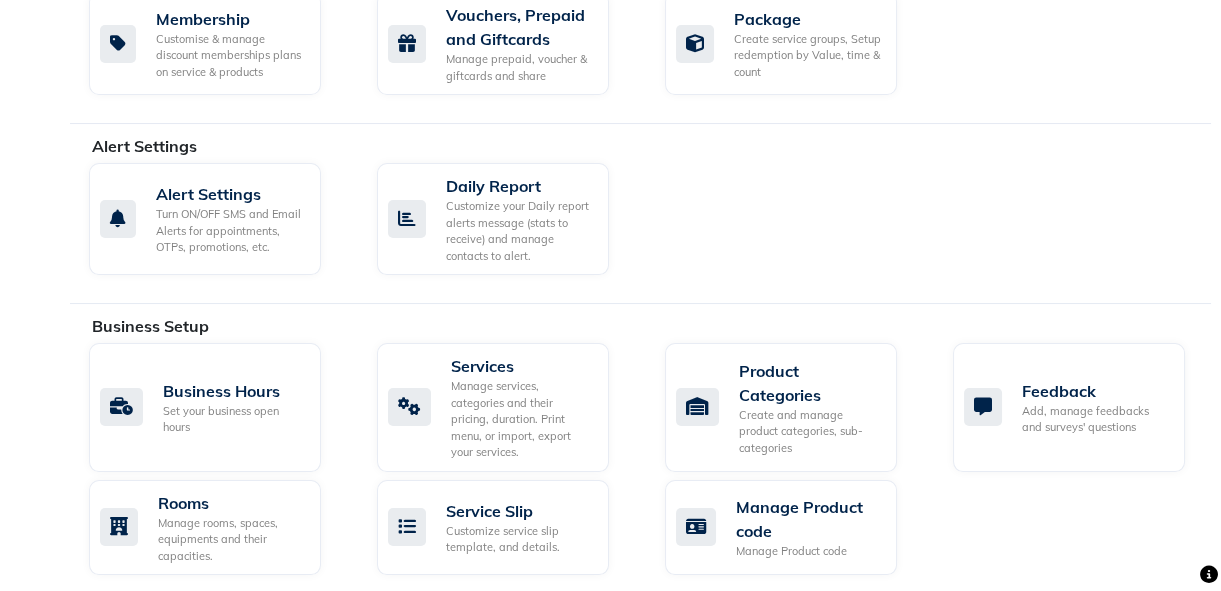 scroll, scrollTop: 1015, scrollLeft: 0, axis: vertical 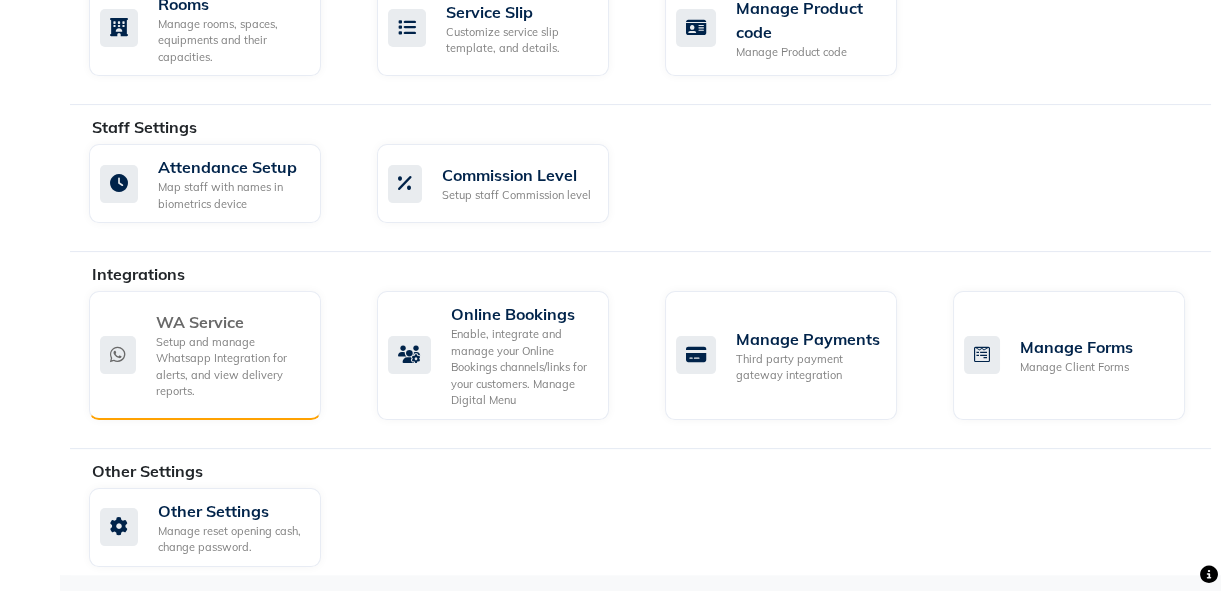 click on "Setup and manage Whatsapp Integration for alerts, and view delivery reports." 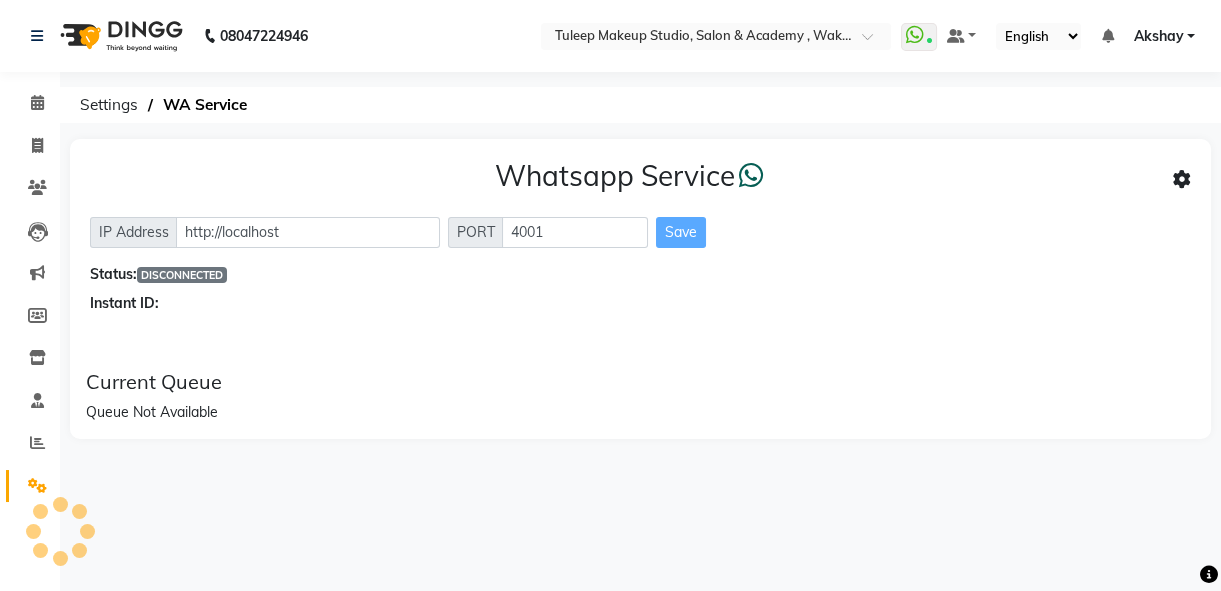 scroll, scrollTop: 0, scrollLeft: 0, axis: both 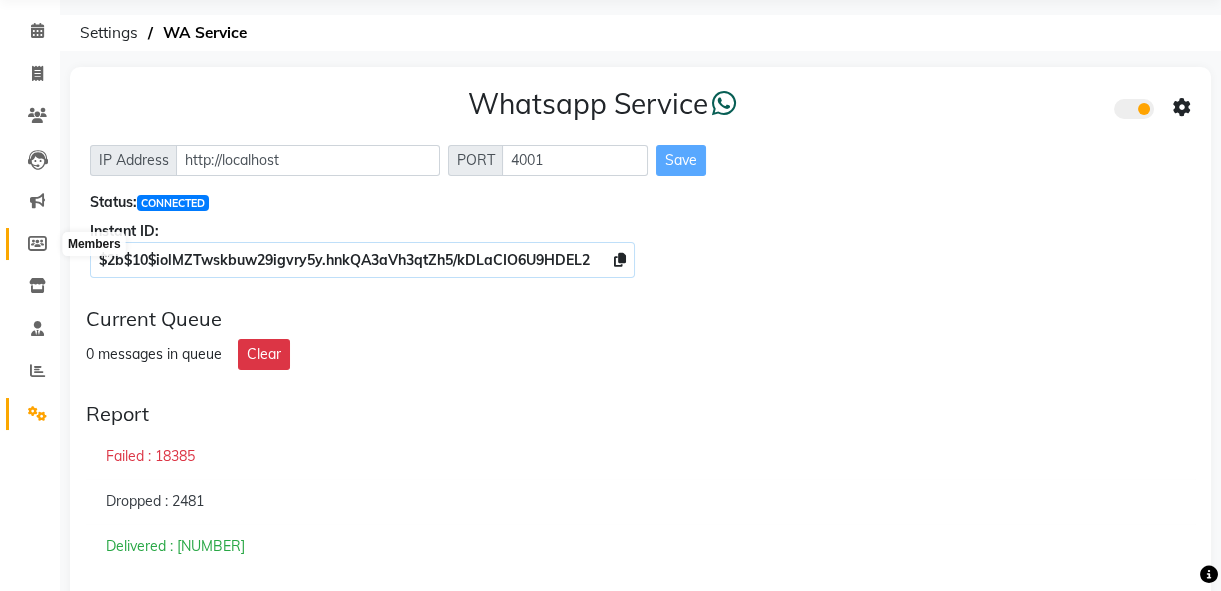 click 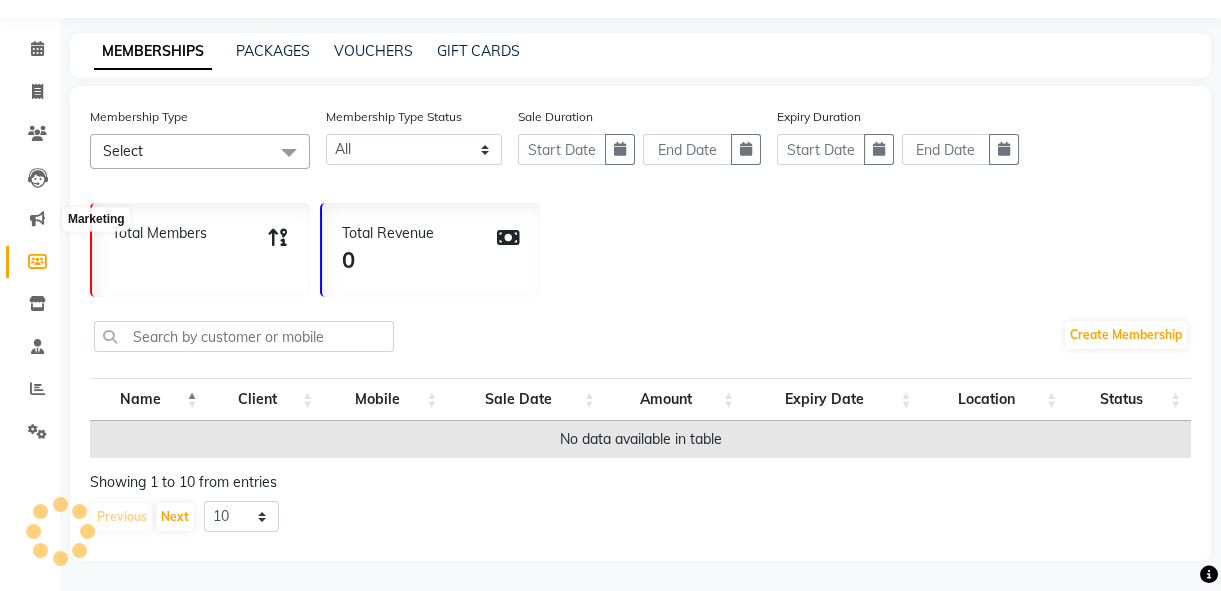 scroll, scrollTop: 26, scrollLeft: 0, axis: vertical 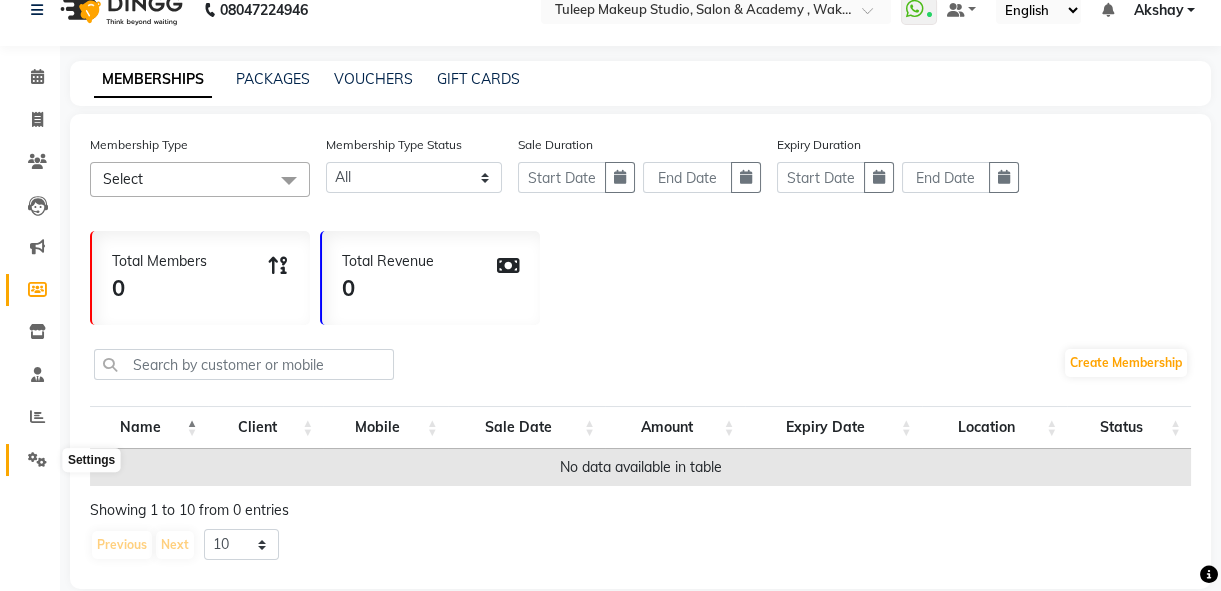 click 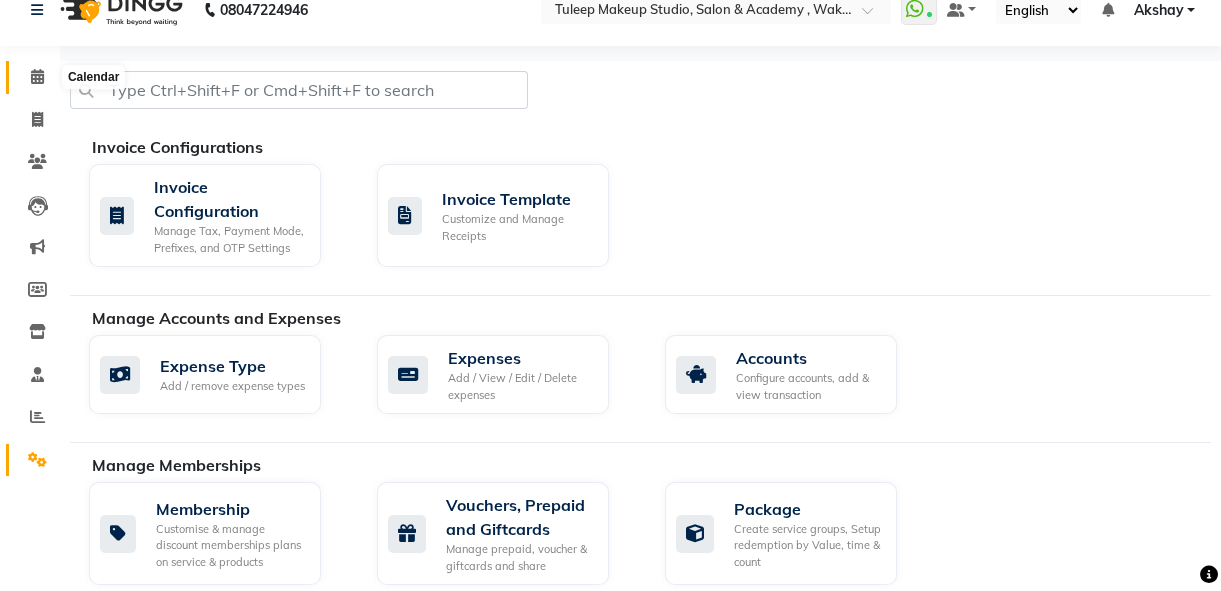 click 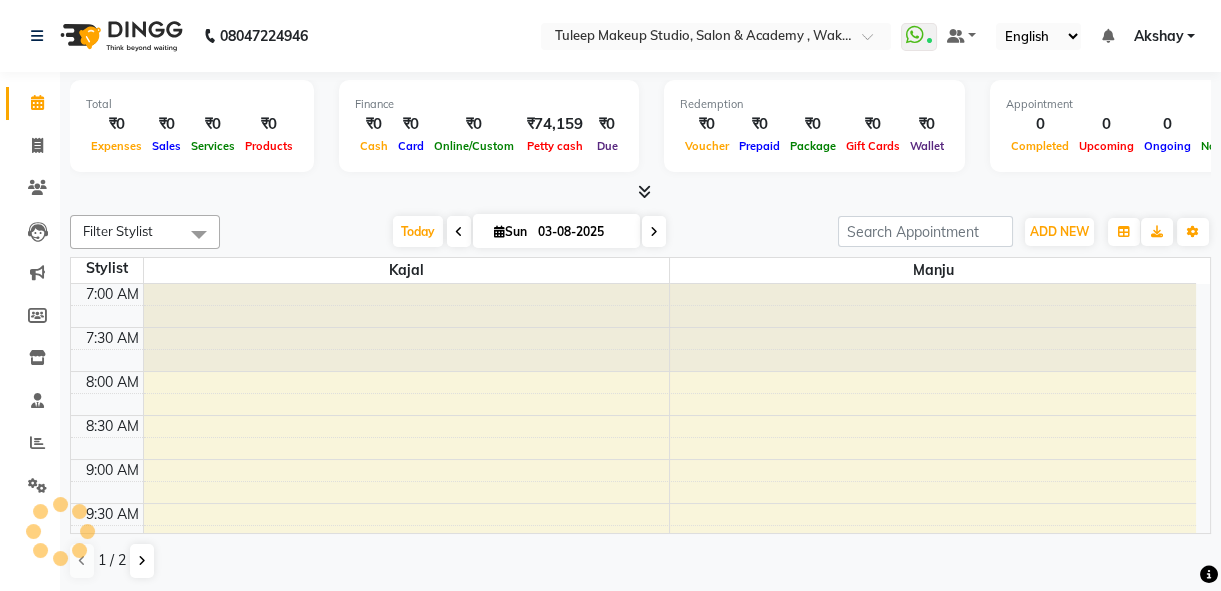 scroll, scrollTop: 0, scrollLeft: 0, axis: both 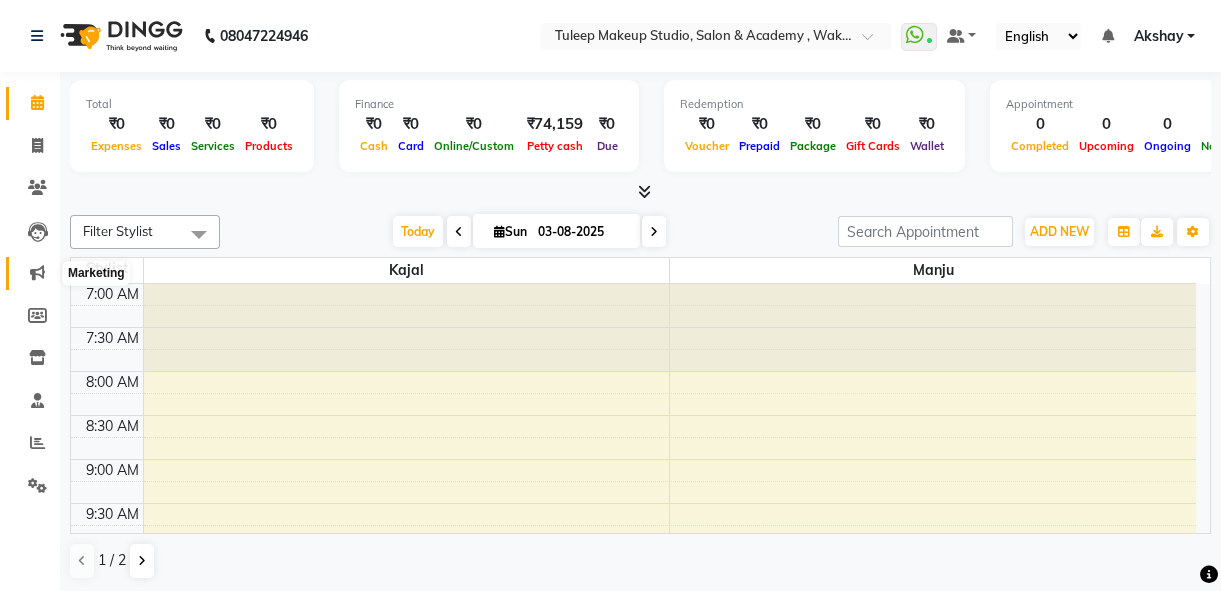 click 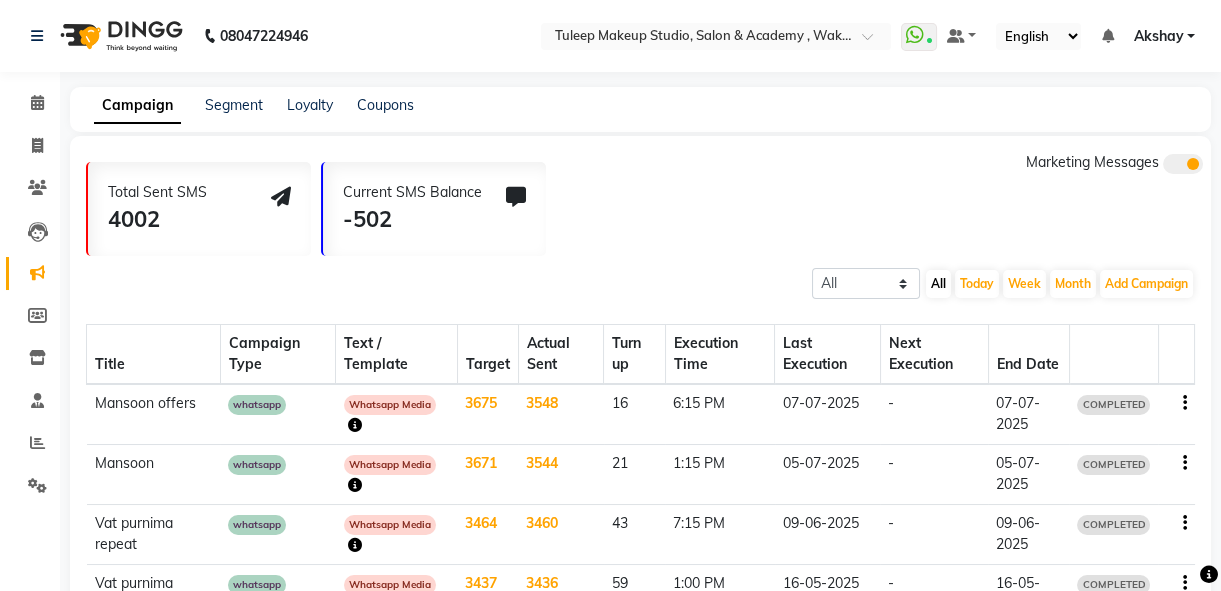 scroll, scrollTop: 485, scrollLeft: 0, axis: vertical 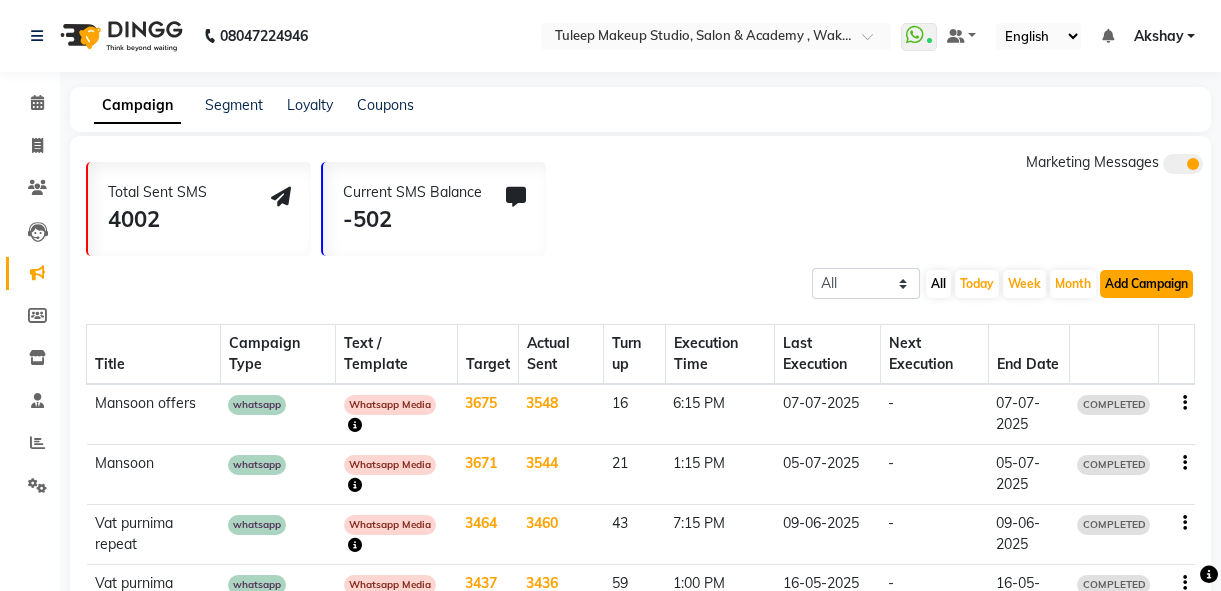 click on "Add Campaign" at bounding box center [1146, 284] 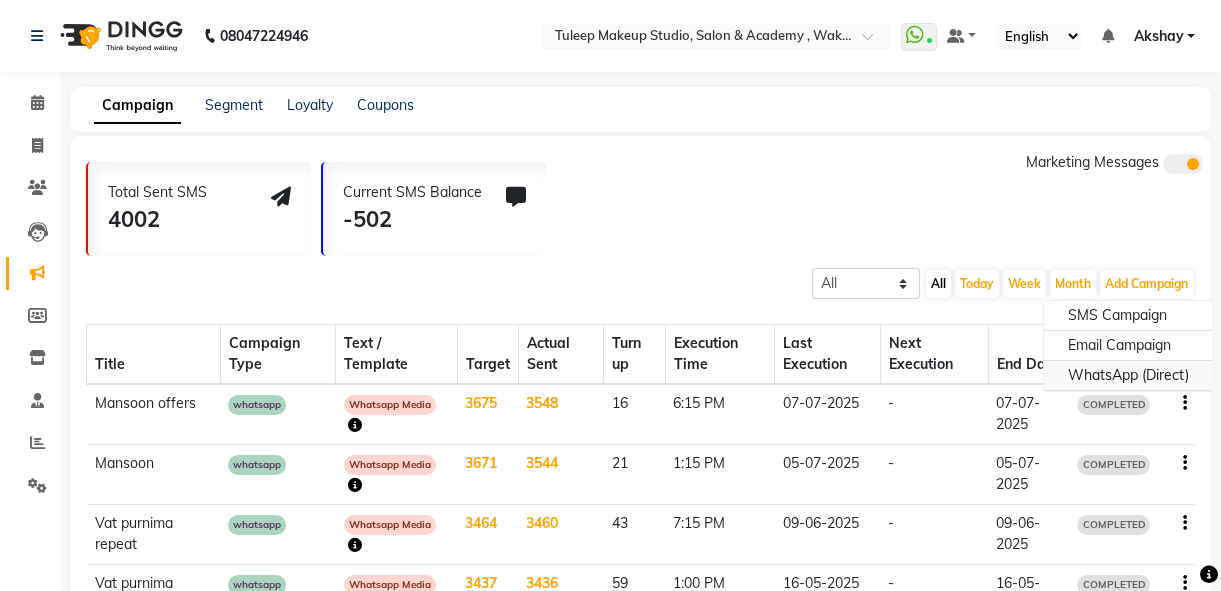click on "WhatsApp (Direct)" 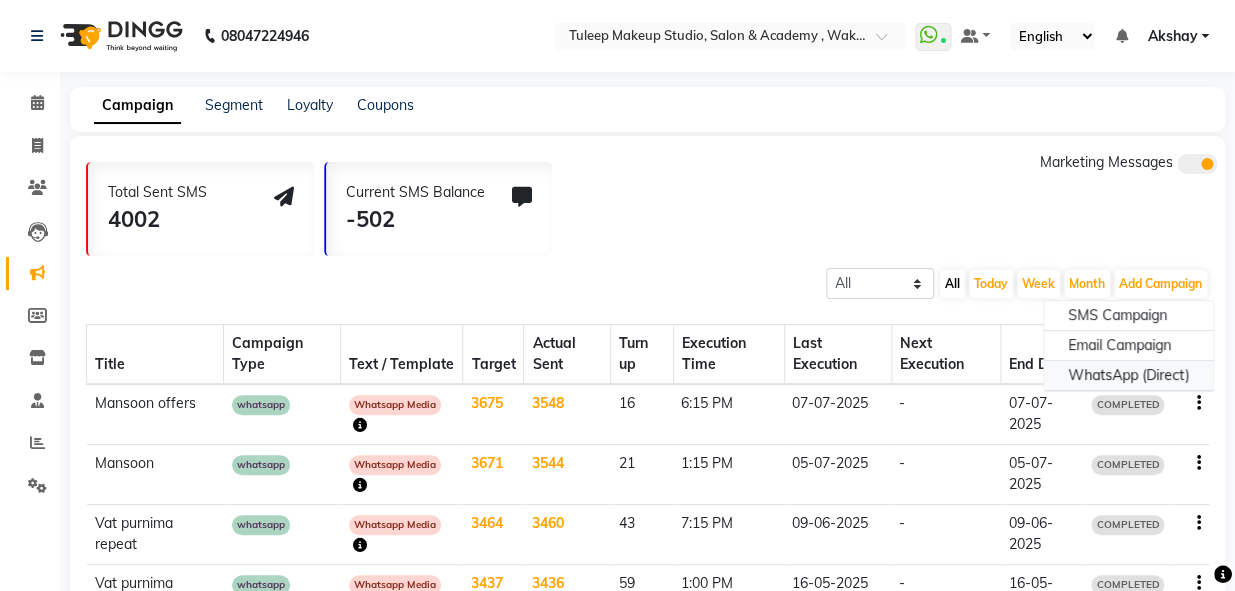 select on "2" 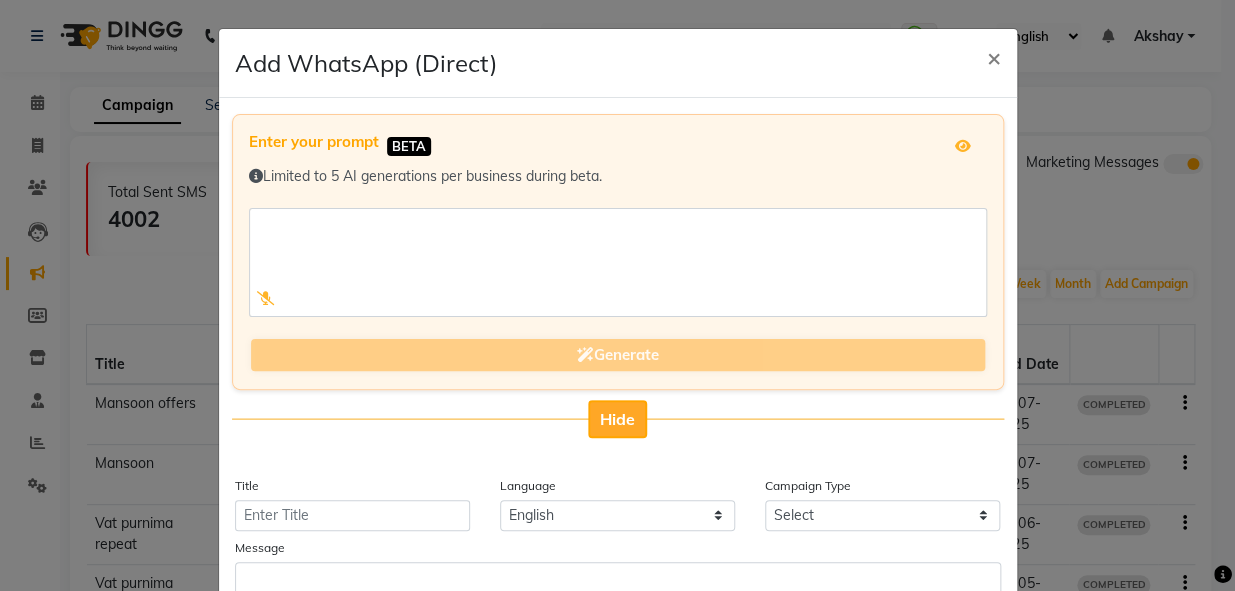 click on "Hide" 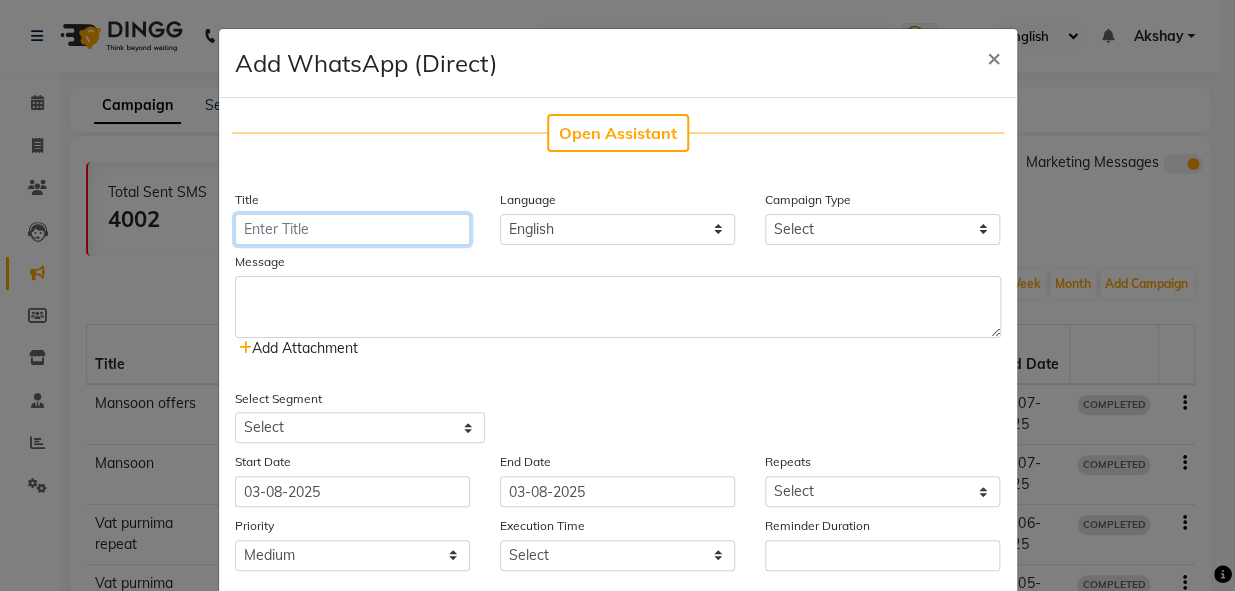 click on "Title" at bounding box center [352, 229] 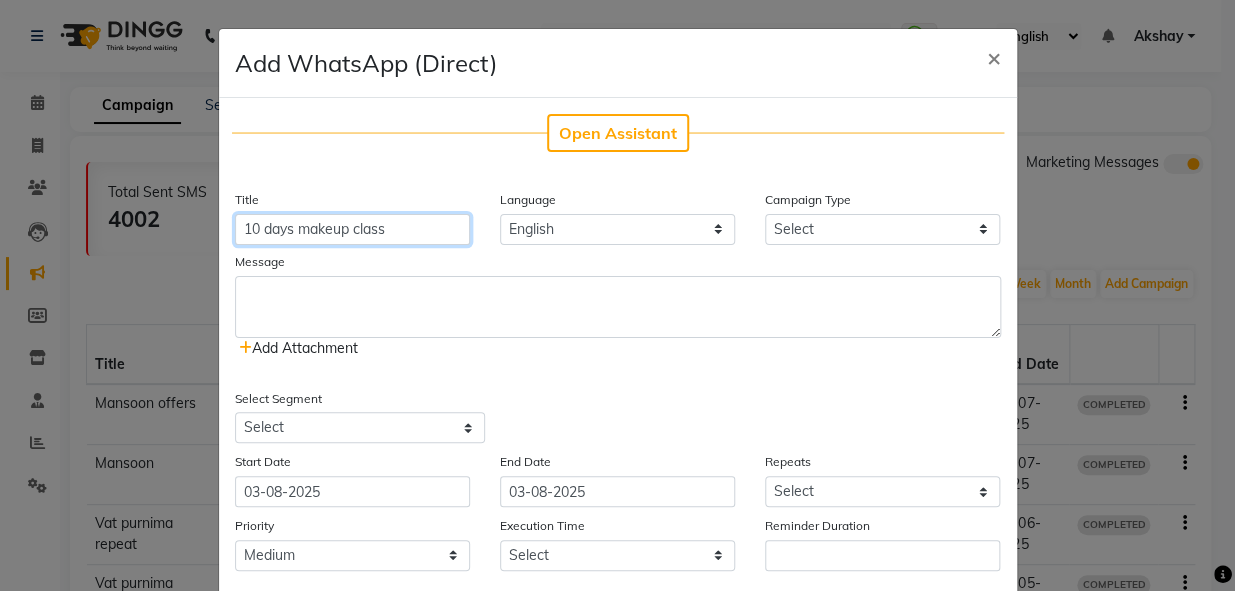 type on "10 days makeup class" 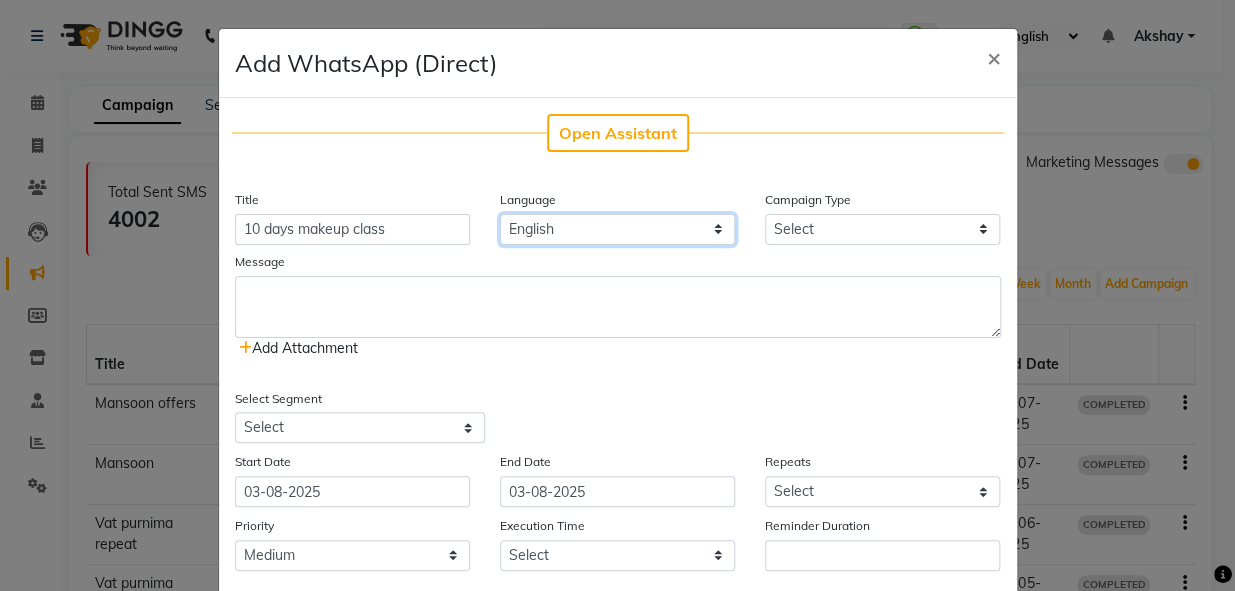 click on "English" at bounding box center [617, 229] 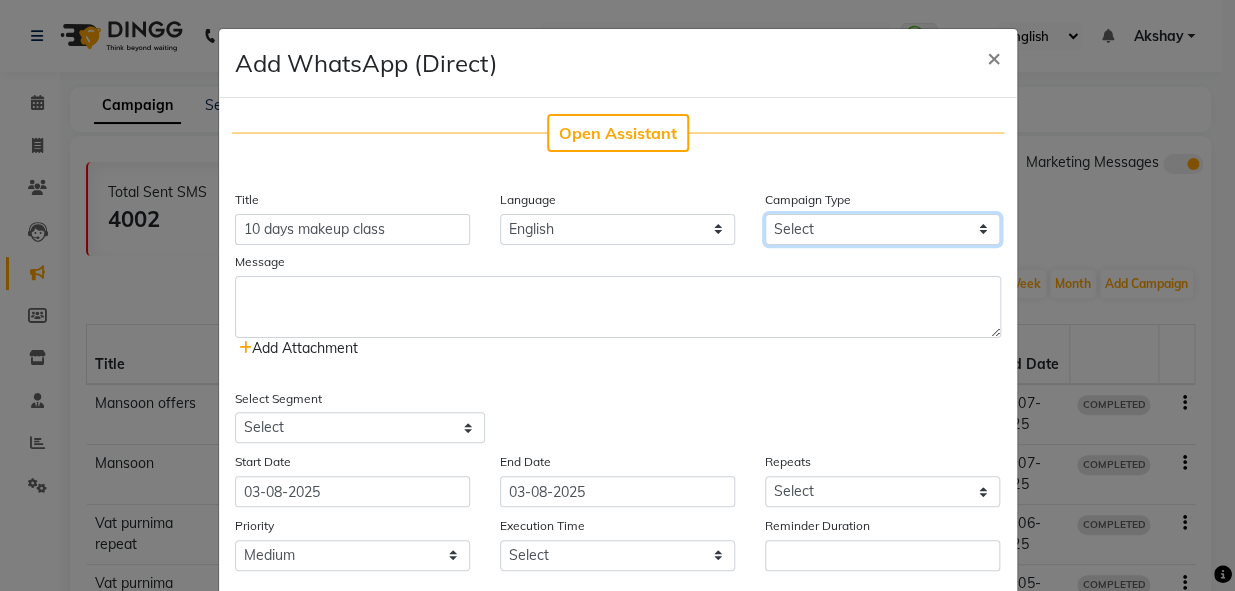 click on "Select Birthday Anniversary Promotional Service reminder" at bounding box center (882, 229) 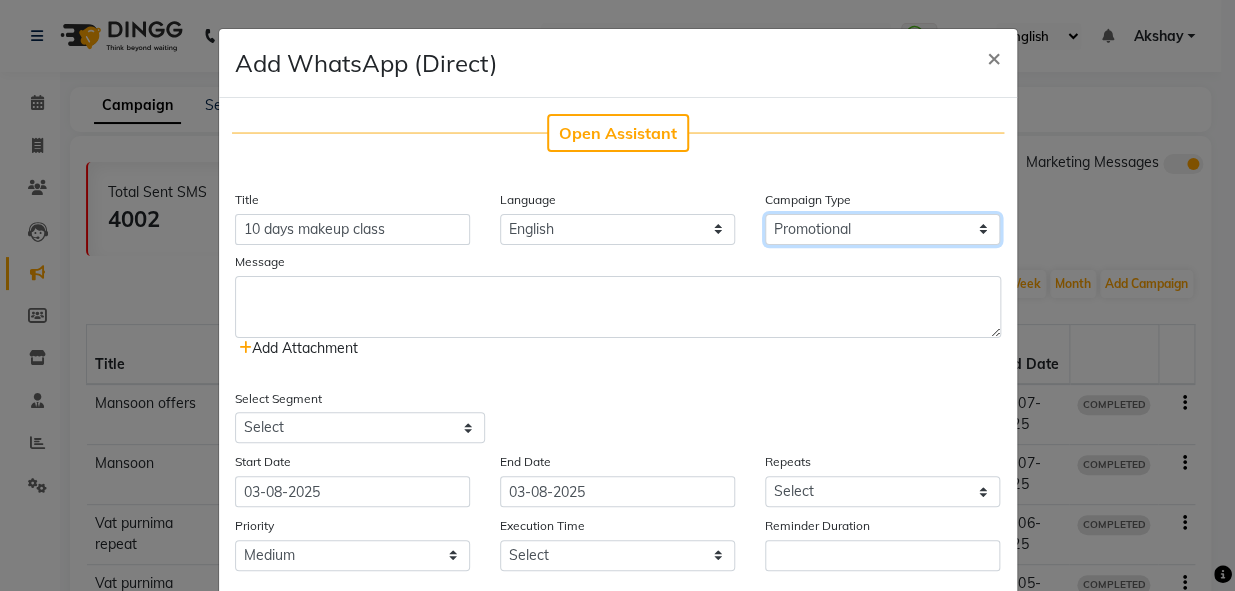 click on "Select Birthday Anniversary Promotional Service reminder" at bounding box center (882, 229) 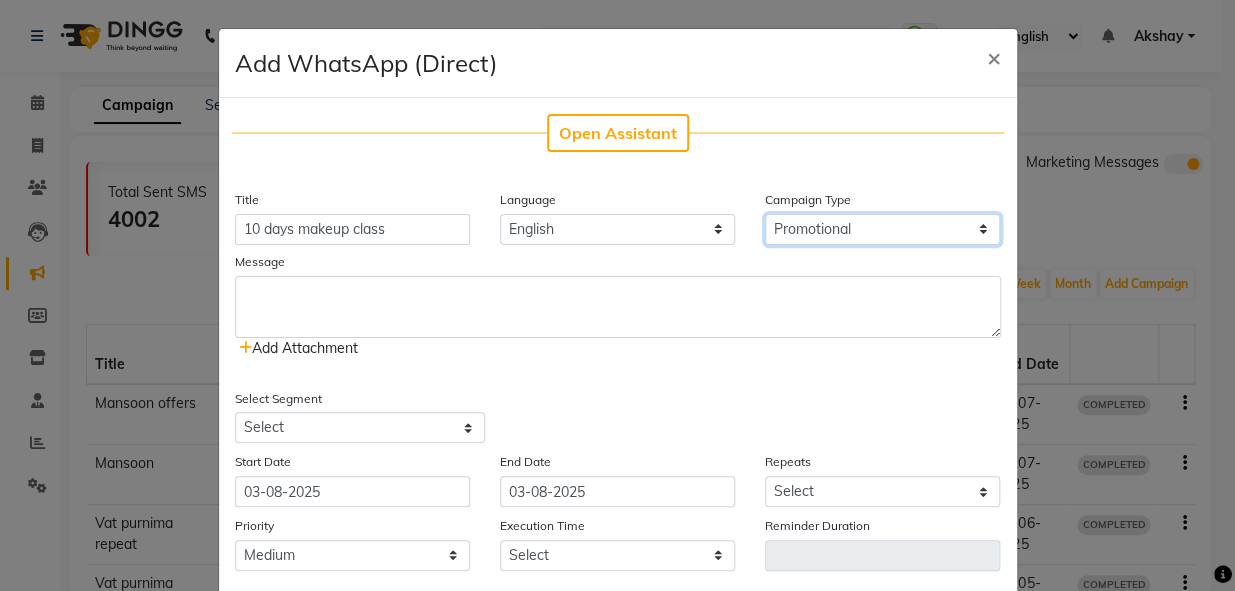 click on "Select Birthday Anniversary Promotional Service reminder" at bounding box center [882, 229] 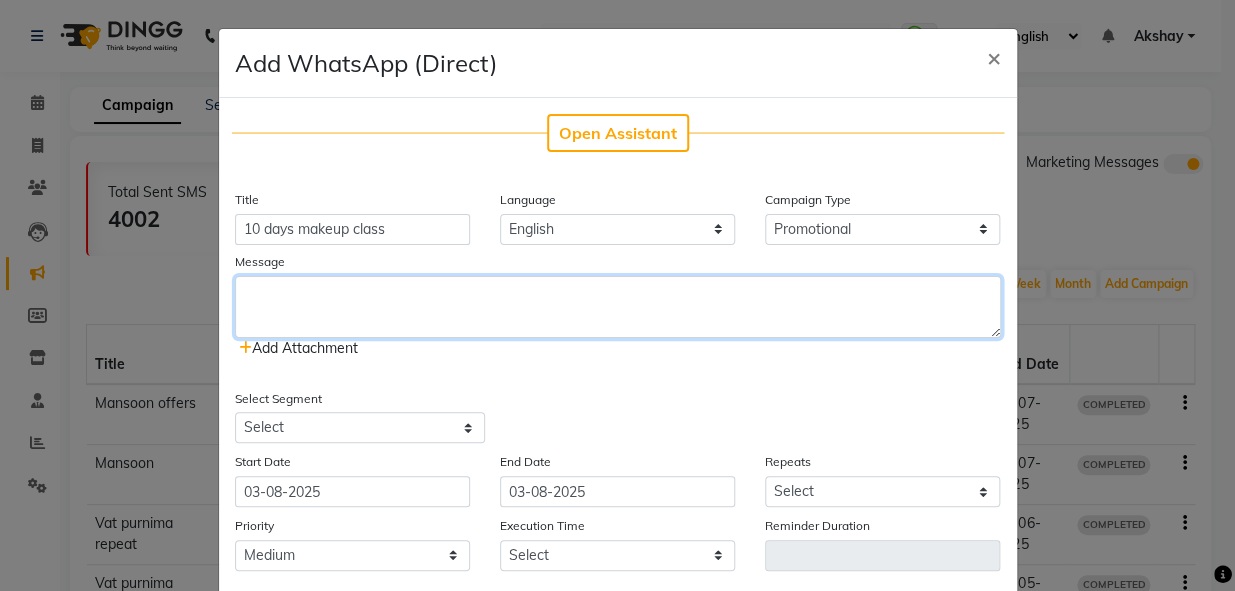 click at bounding box center (618, 307) 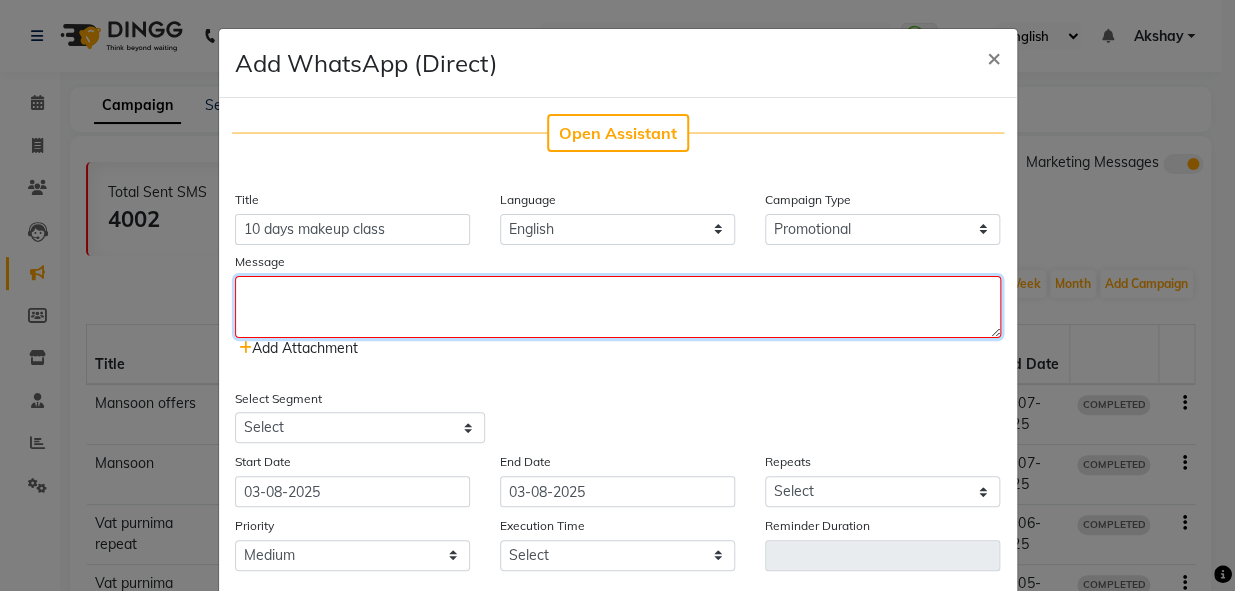 paste on "Become a certified mekeup artist in just 10 day's..!!
Join our professional makeup class with hand-on training, exper gauidance, and exclusive surprise season with a vip geust..!!
Limited seats - Book your appointment now
📞[PHONE]" 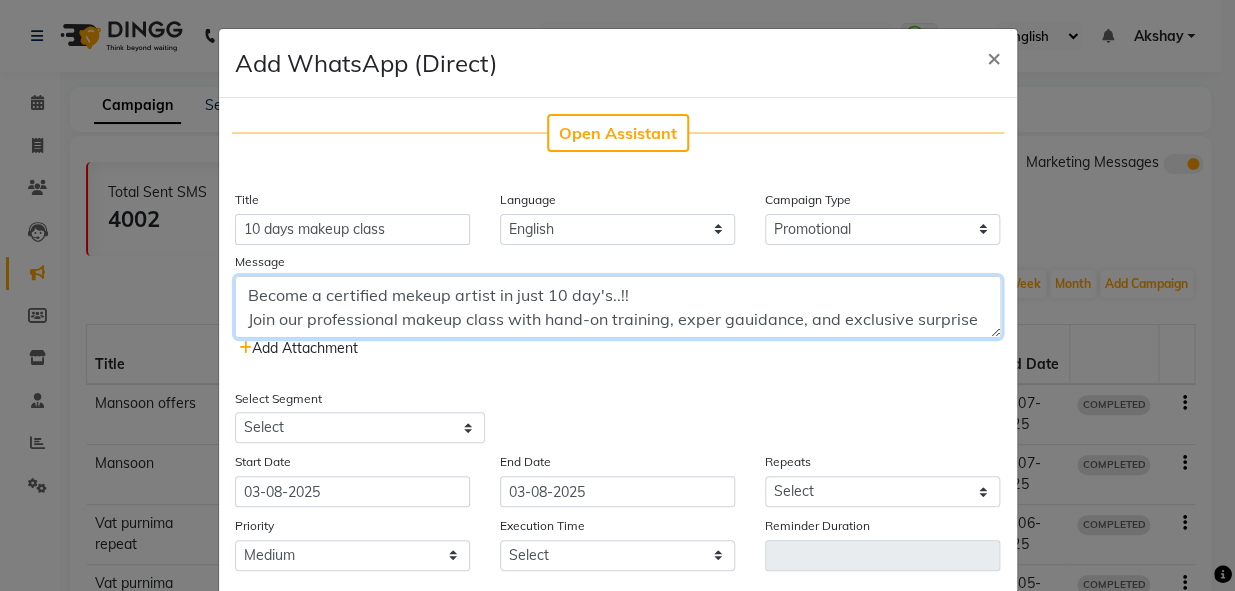 scroll, scrollTop: 64, scrollLeft: 0, axis: vertical 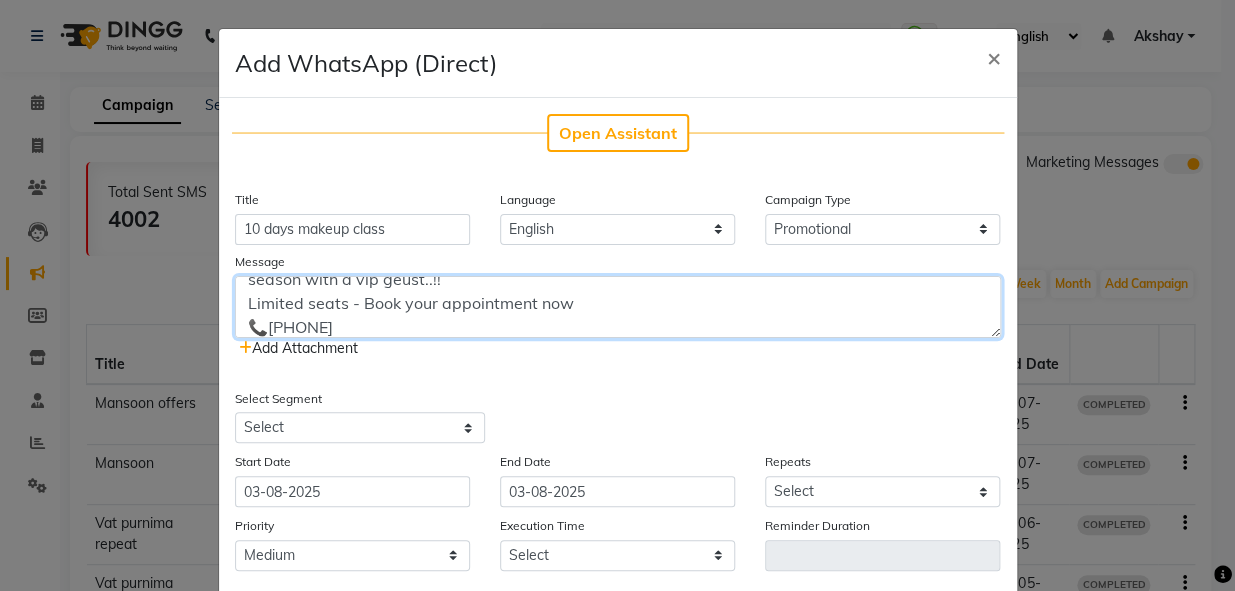 type on "Become a certified mekeup artist in just 10 day's..!!
Join our professional makeup class with hand-on training, exper gauidance, and exclusive surprise season with a vip geust..!!
Limited seats - Book your appointment now
📞[PHONE]" 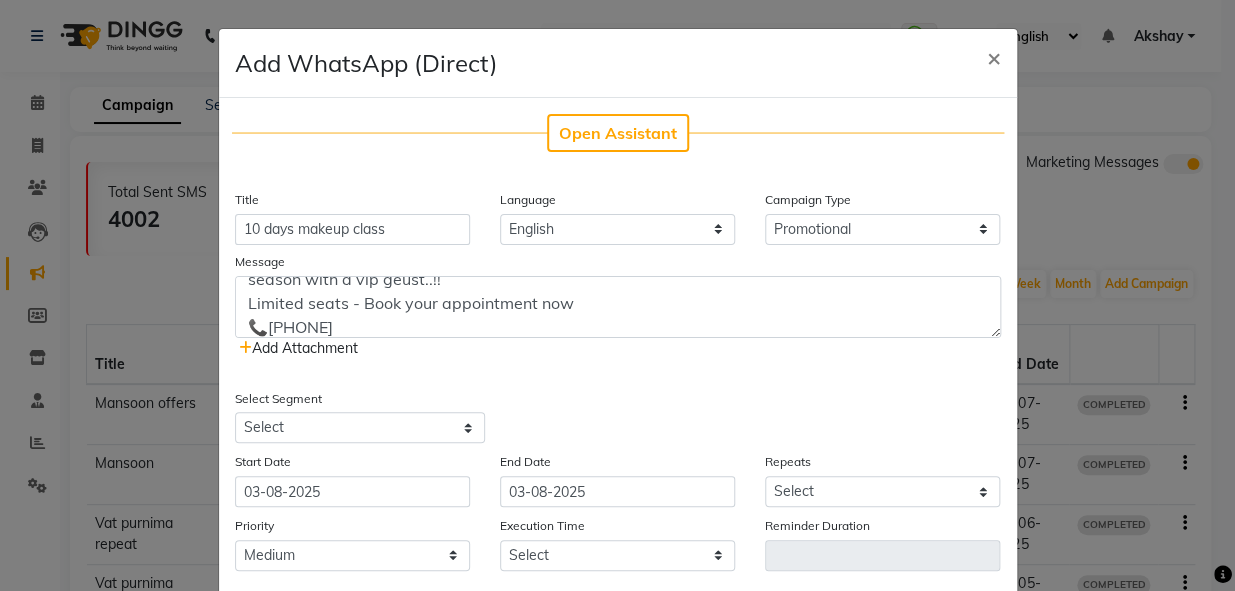 click on "Add Attachment" 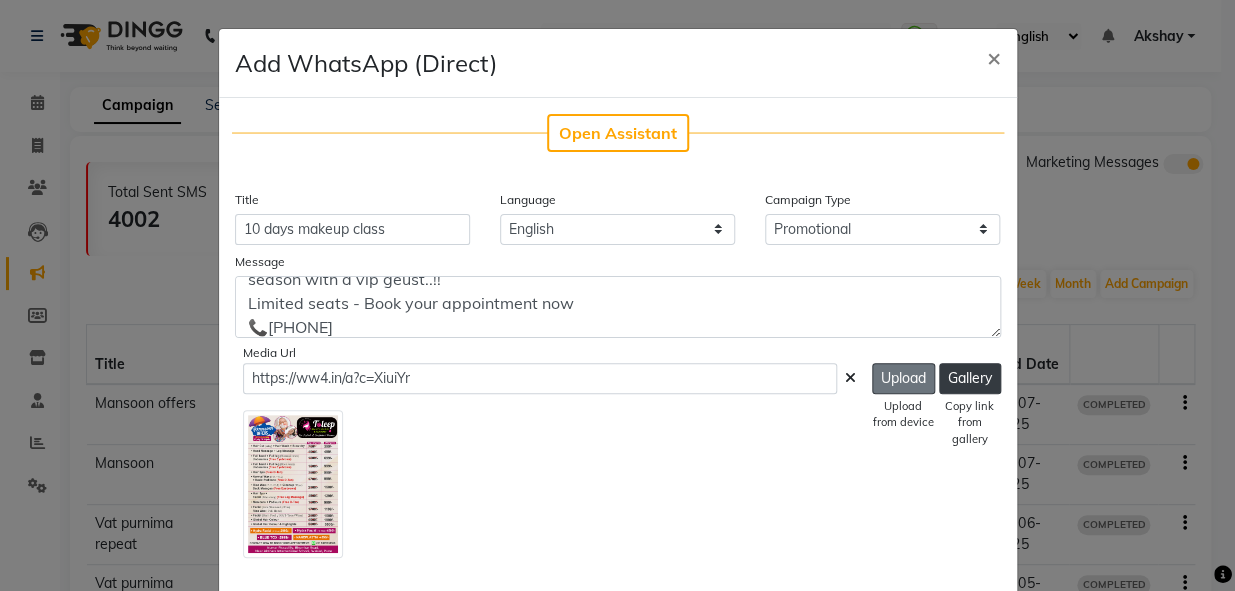 click on "Upload" 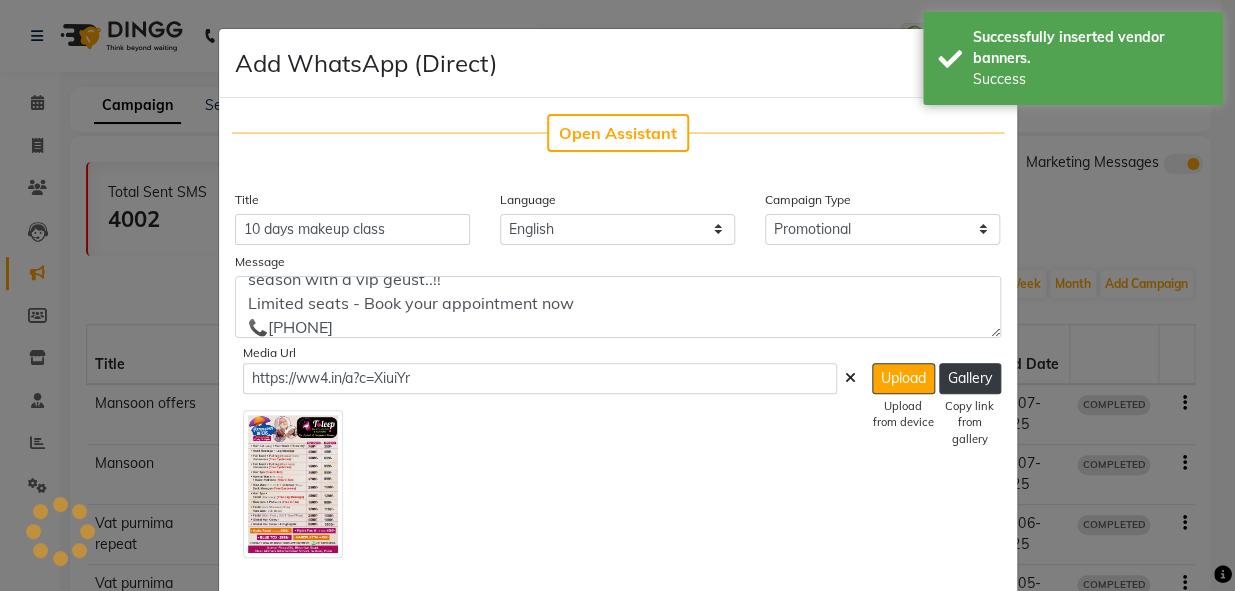 type on "https://ww4.in/yQRAG8" 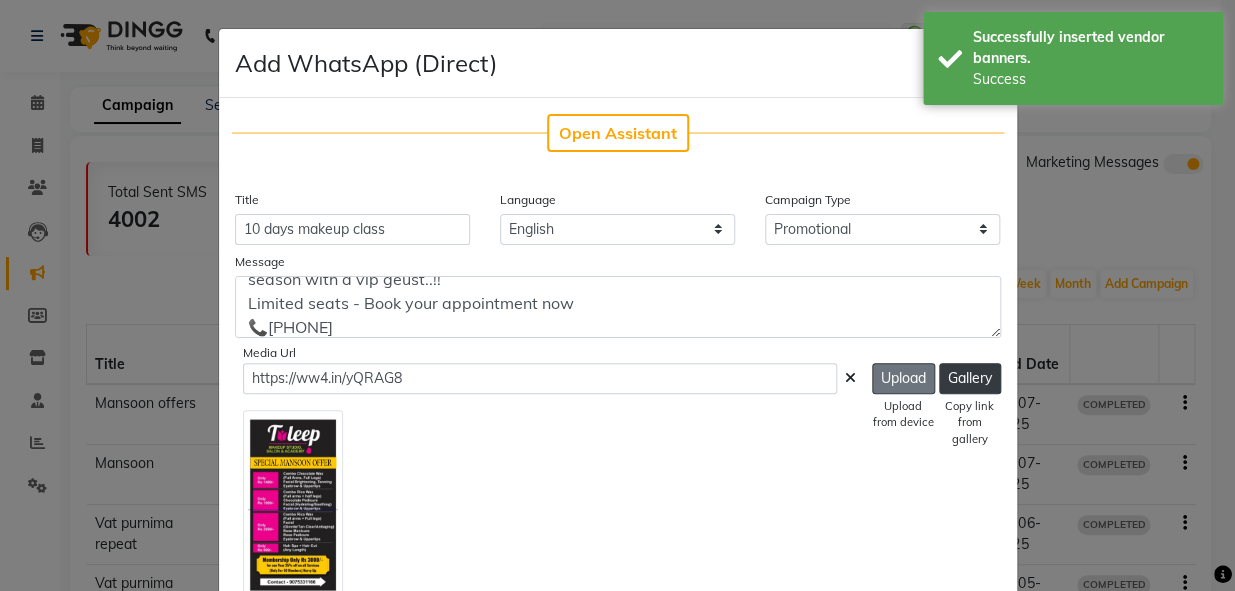 click on "Upload" 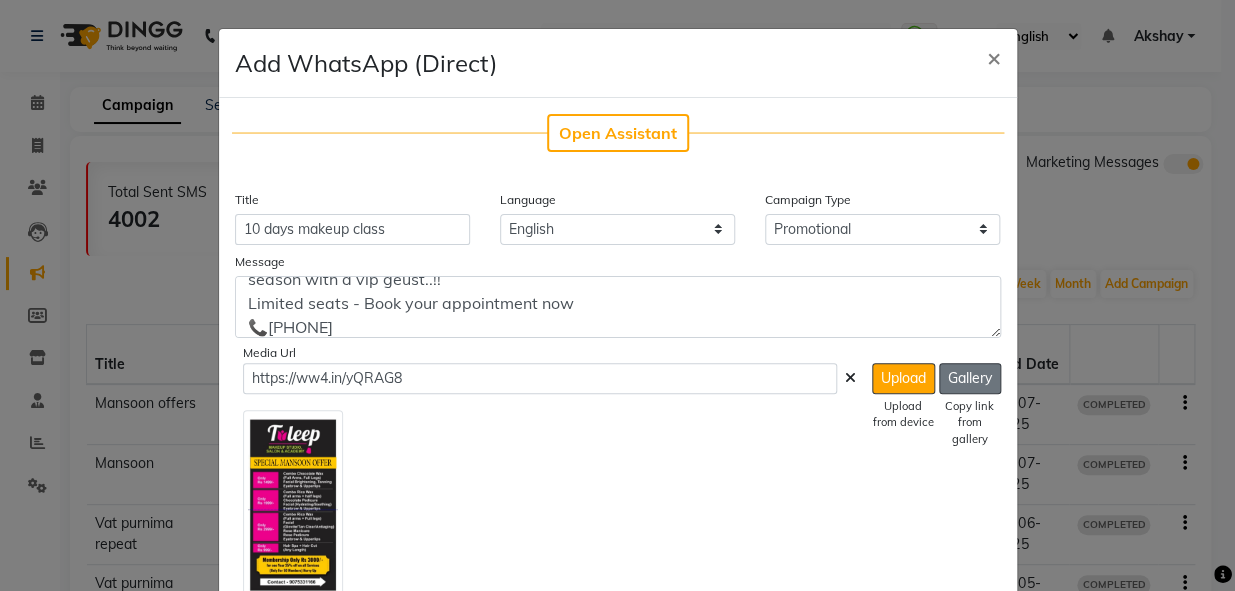 click on "Gallery" 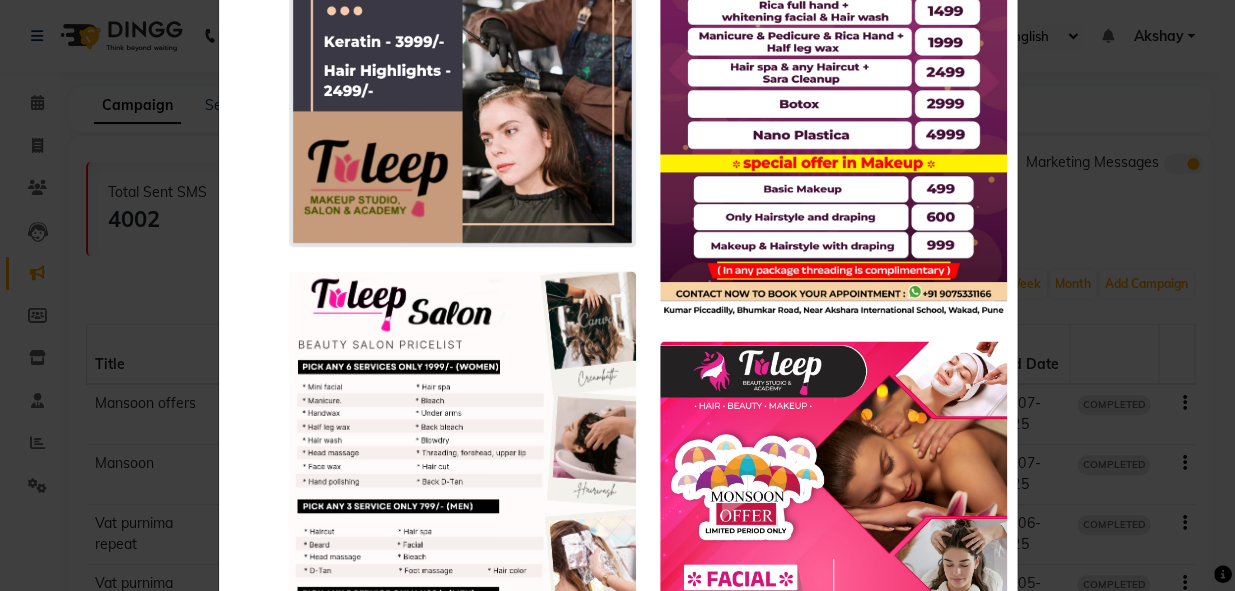 scroll, scrollTop: 1549, scrollLeft: 0, axis: vertical 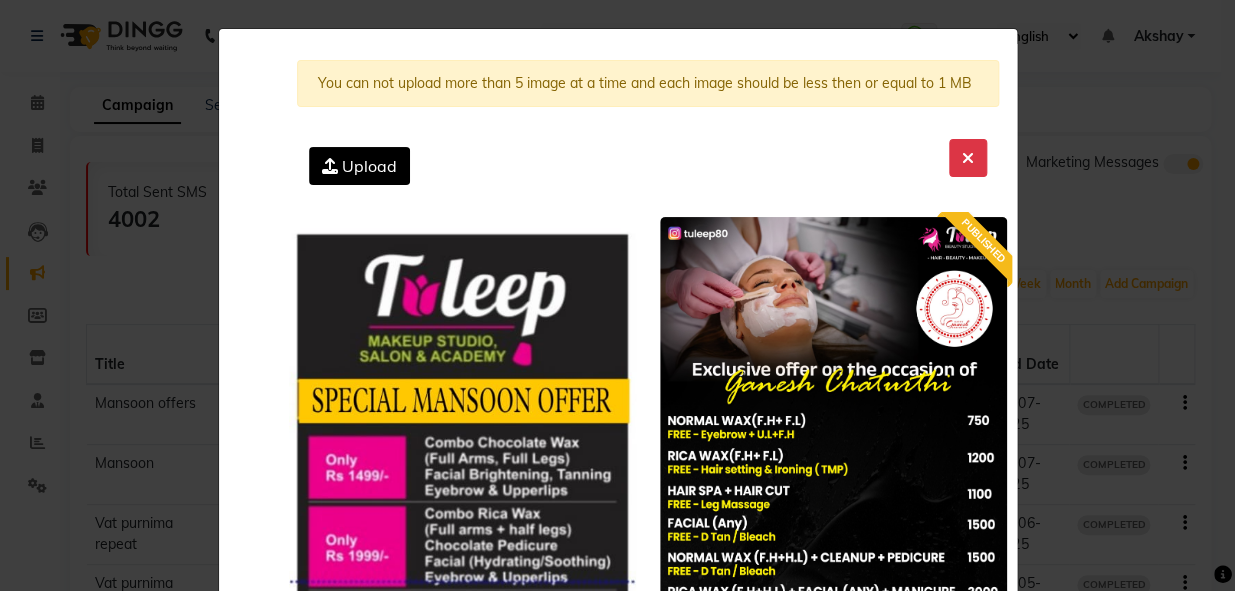 click on "Upload" 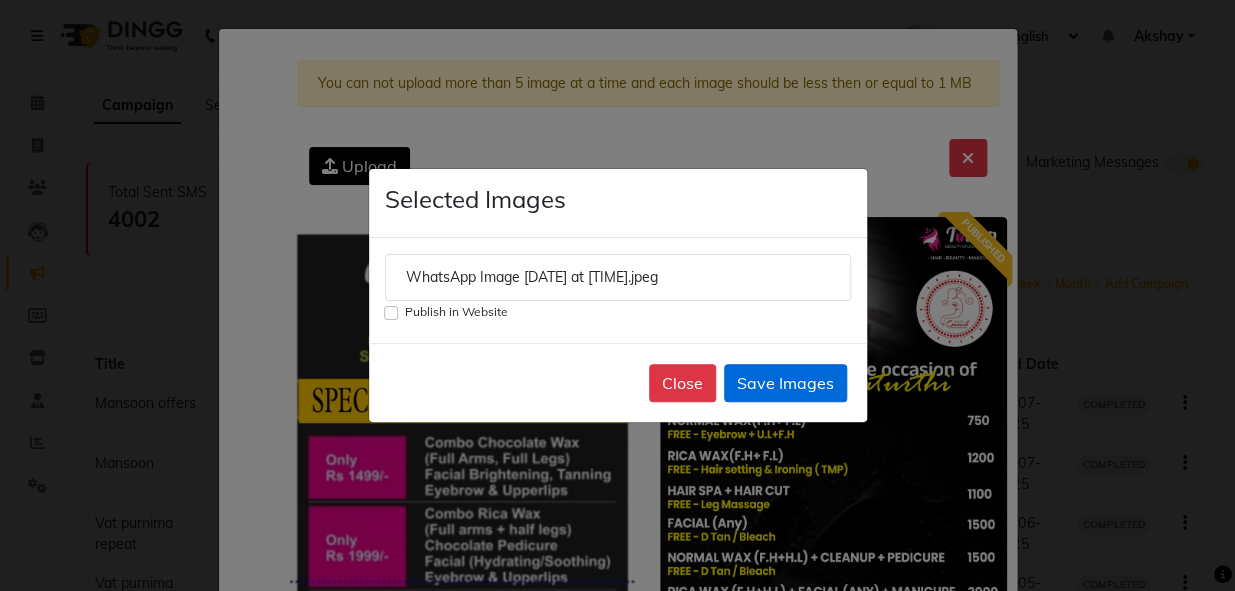 click on "Save Images" 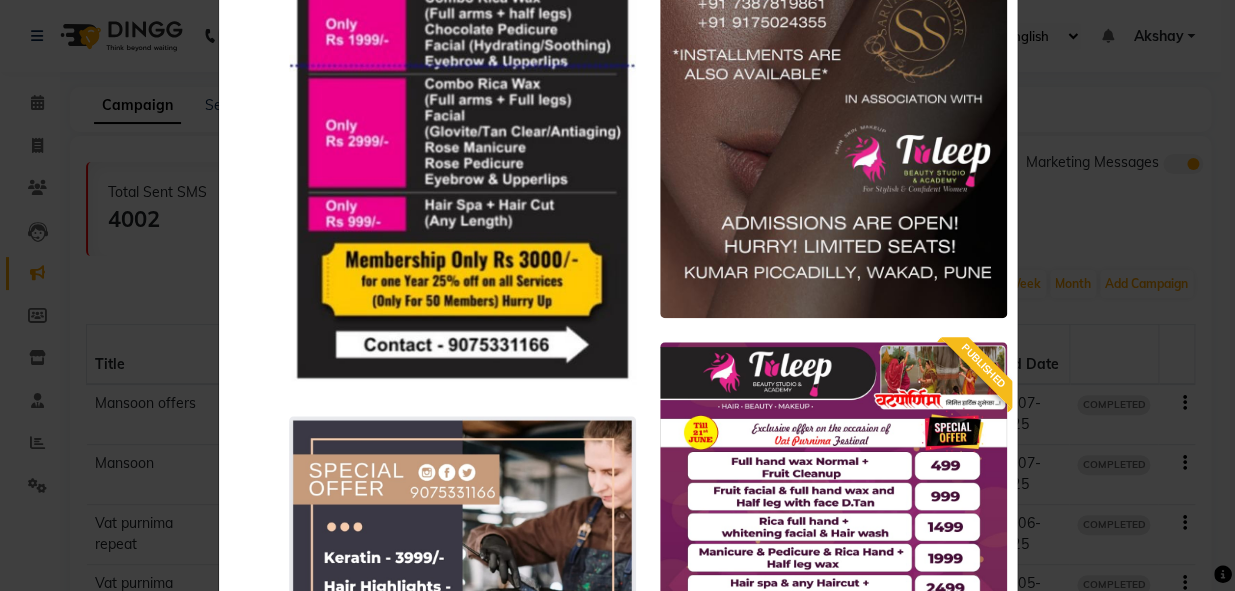 scroll, scrollTop: 0, scrollLeft: 0, axis: both 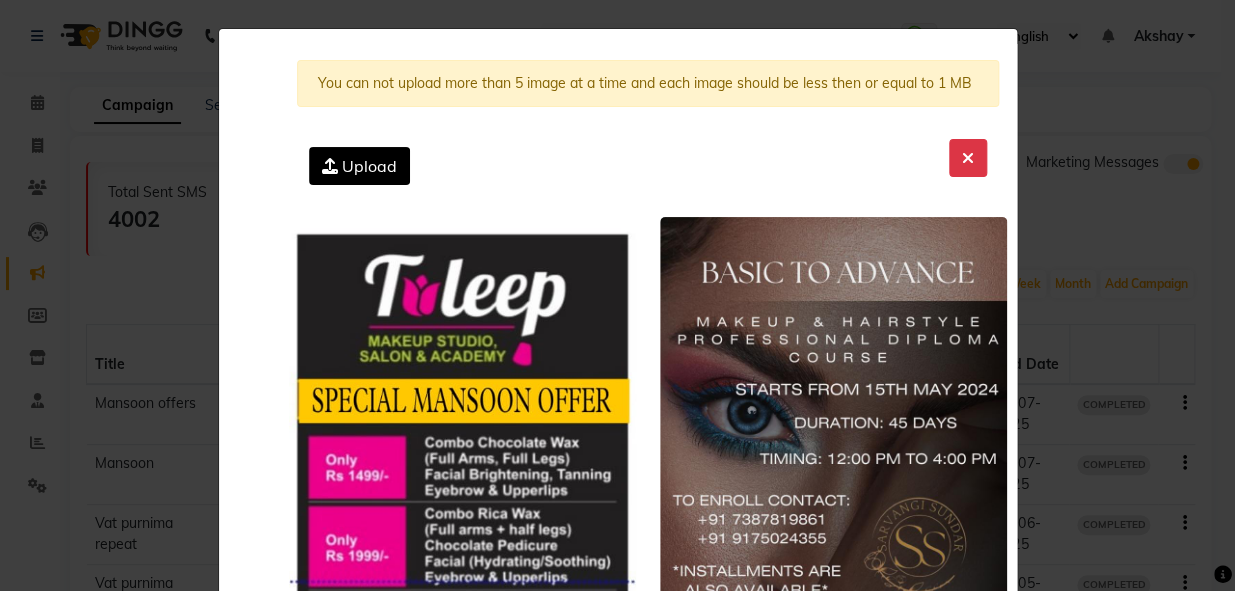 click on "Upload" 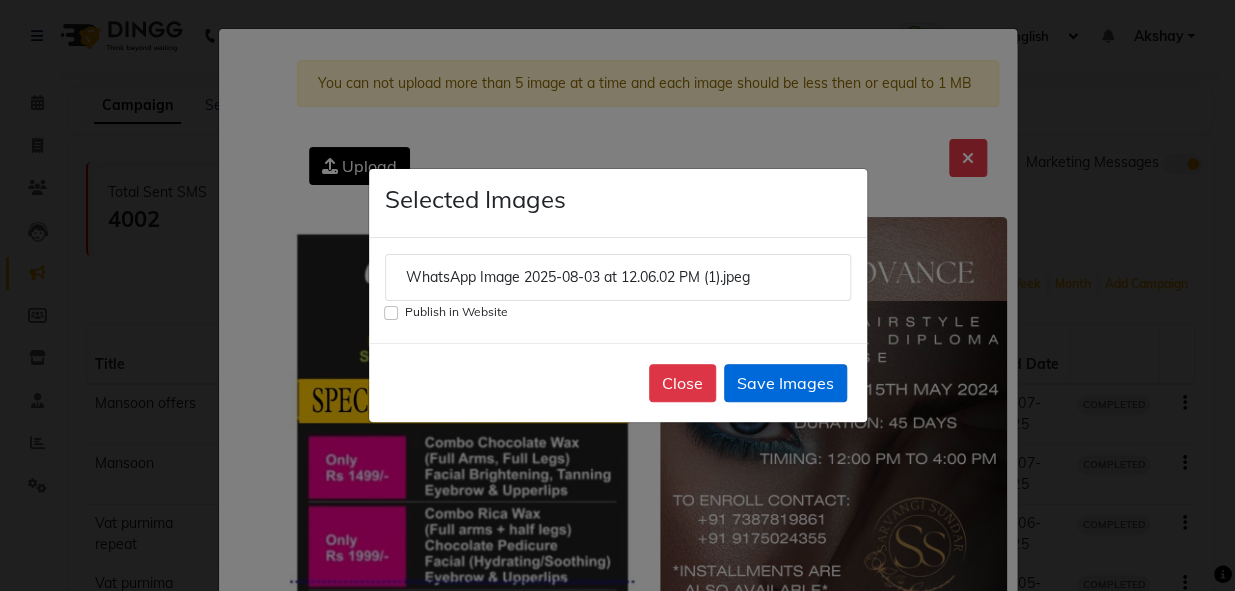 click on "Save Images" 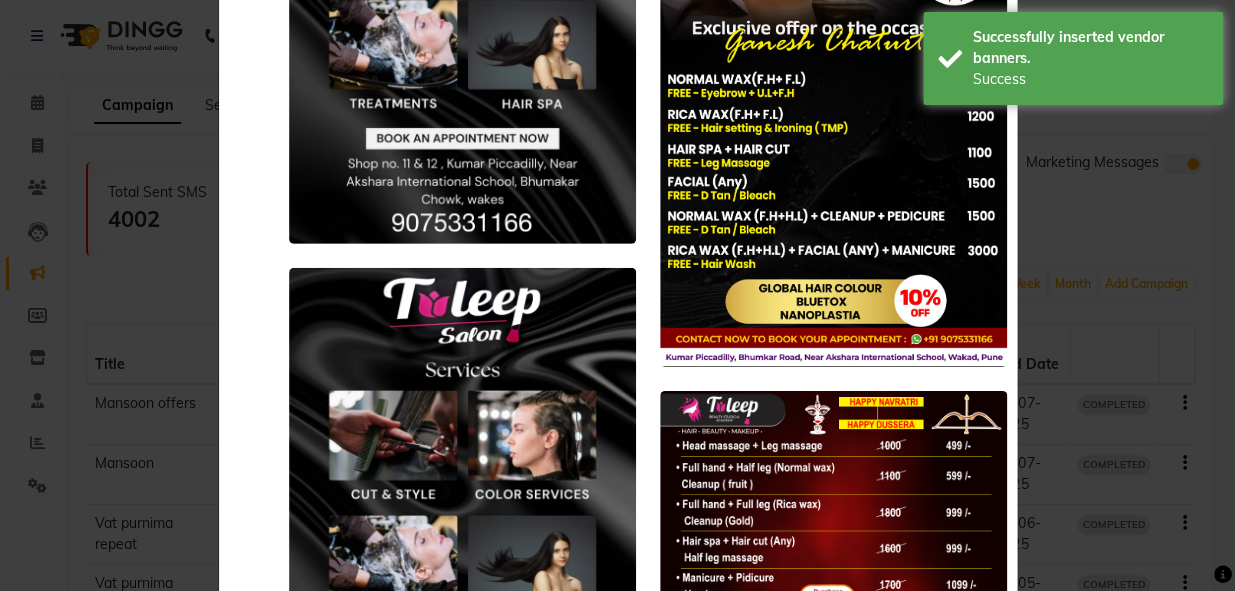 scroll, scrollTop: 2581, scrollLeft: 0, axis: vertical 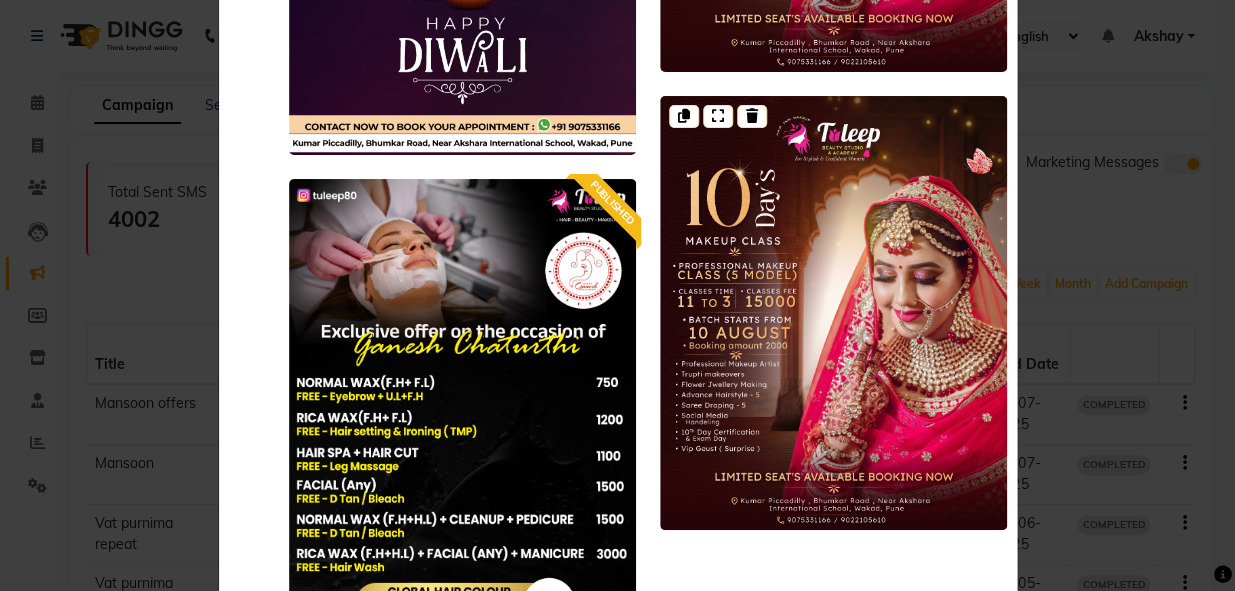 click 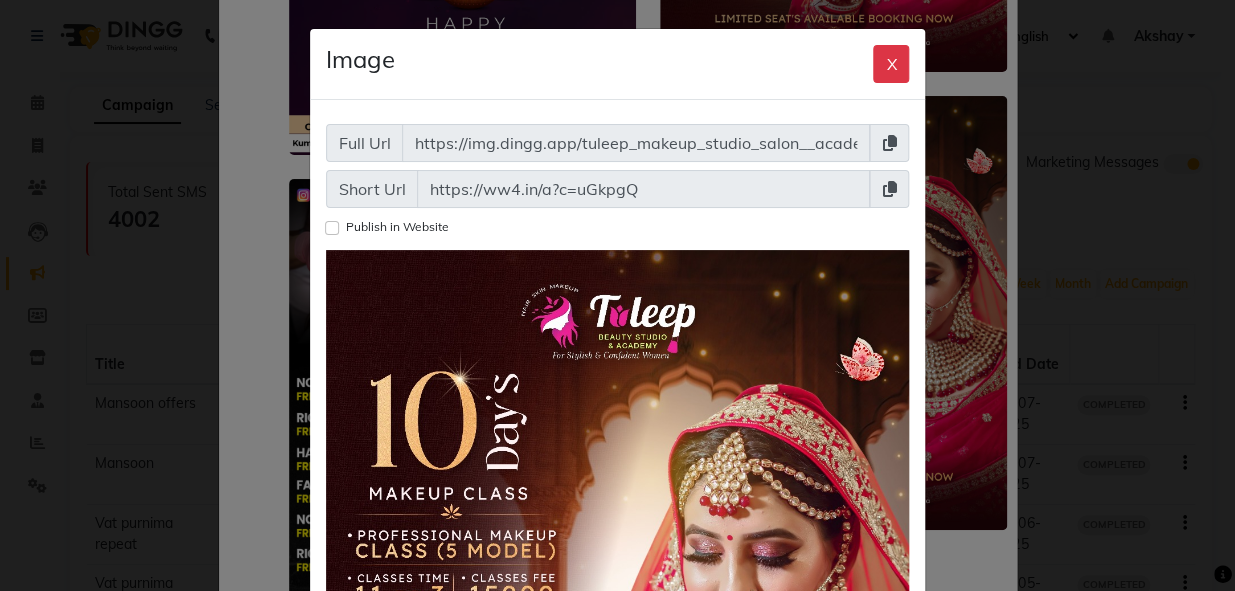 click 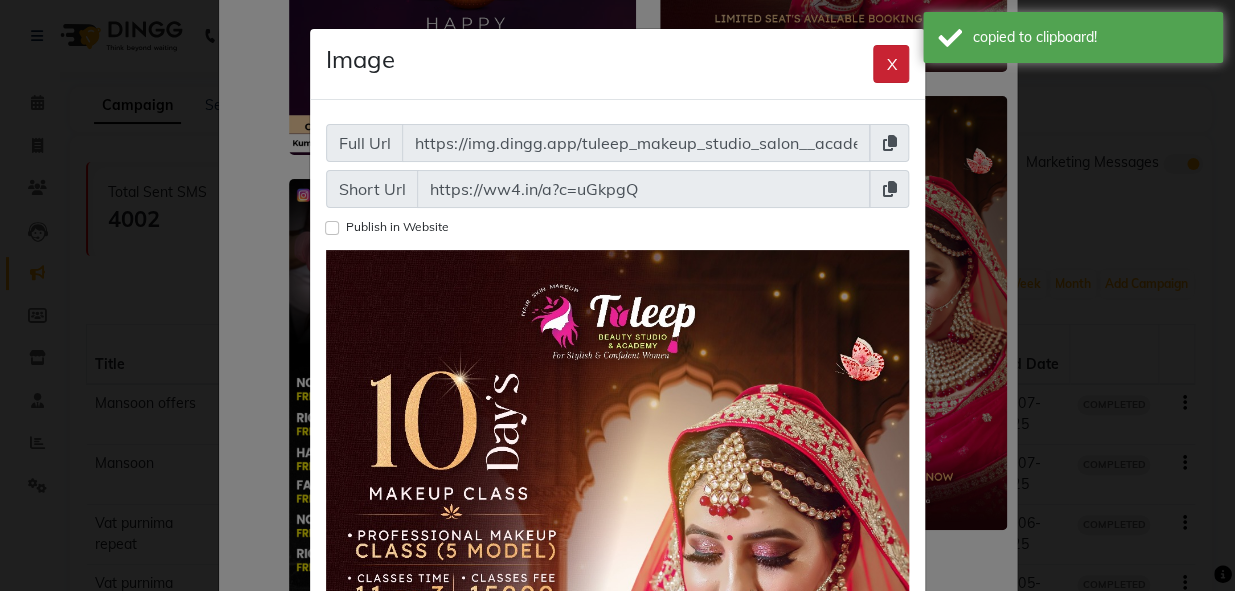 click on "X" 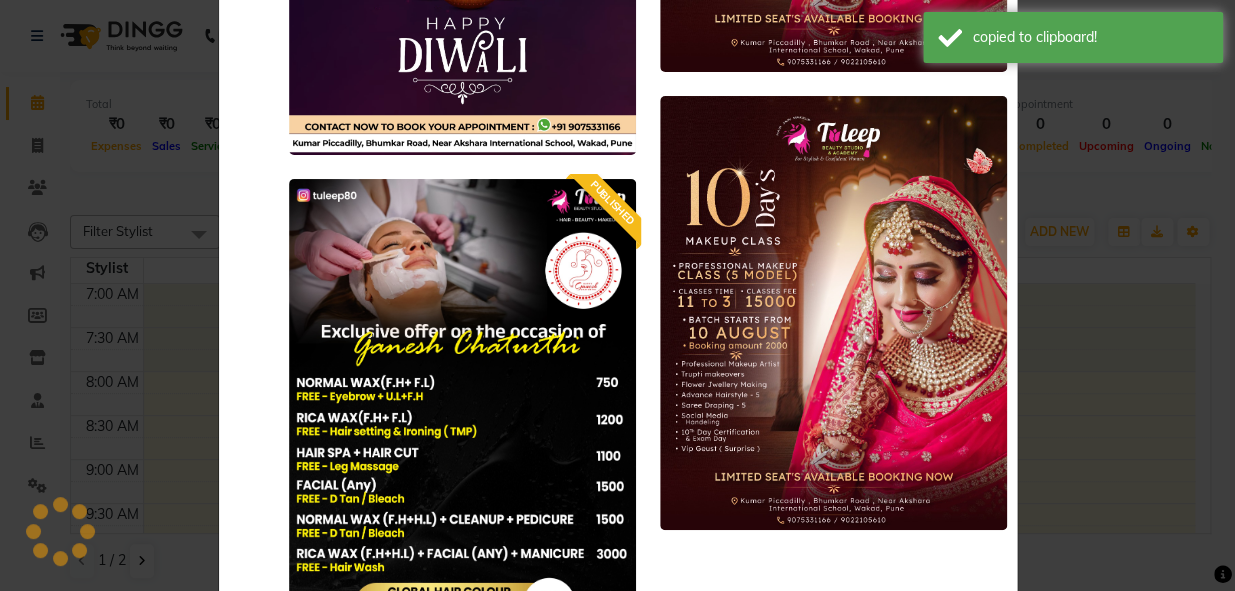 scroll, scrollTop: 439, scrollLeft: 0, axis: vertical 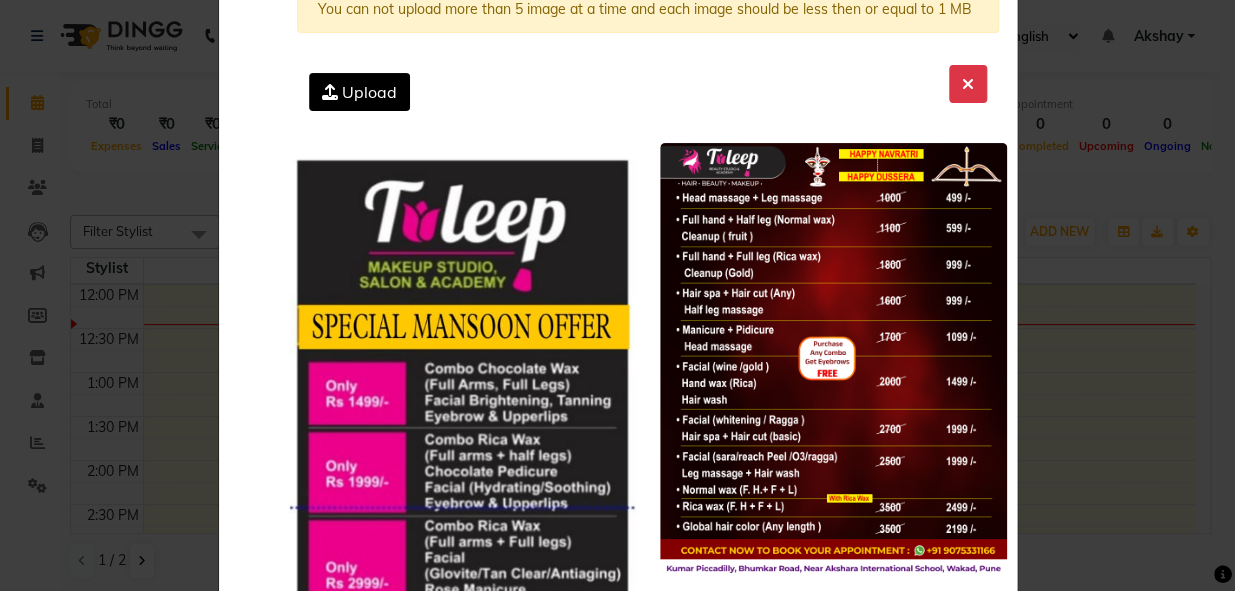 type 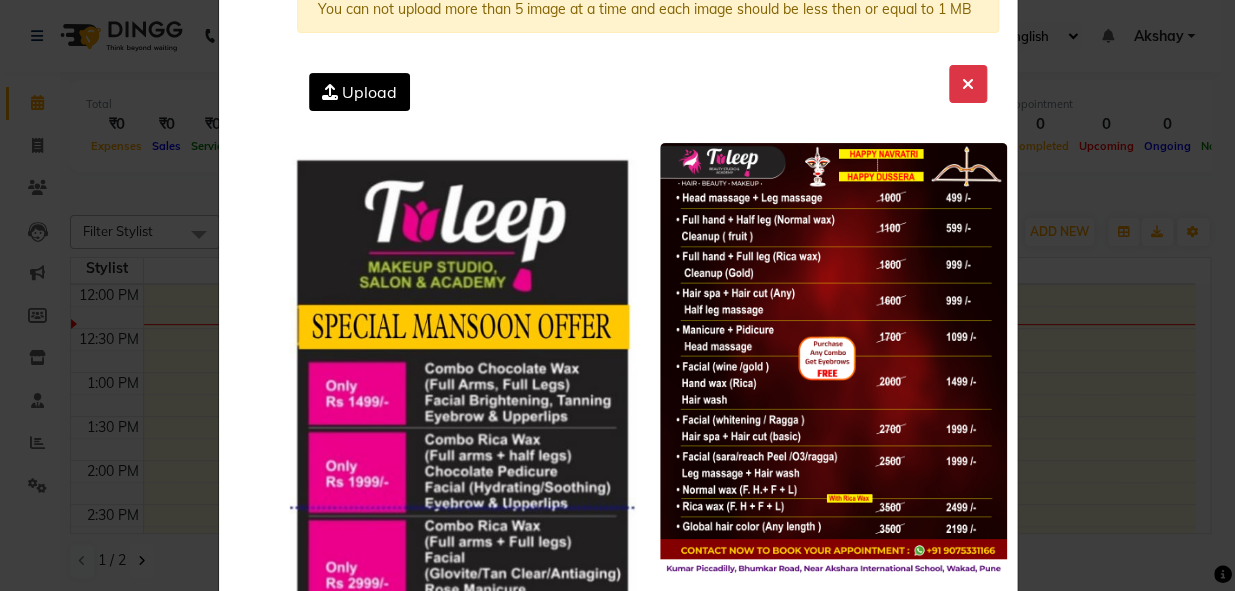 type 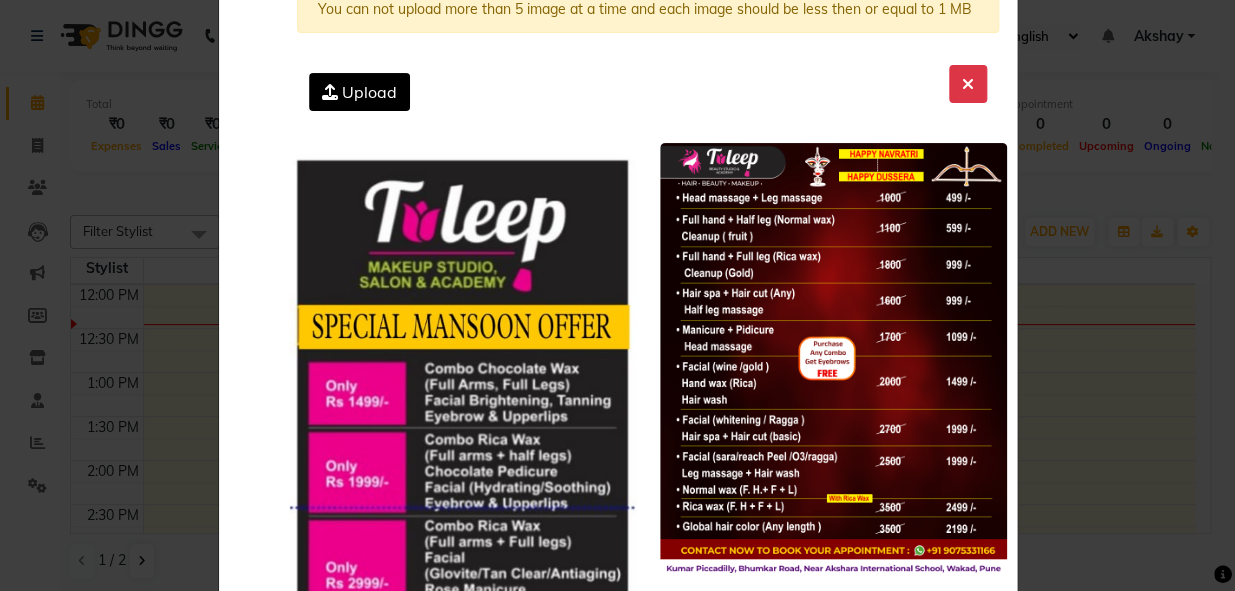 scroll, scrollTop: 1151, scrollLeft: 0, axis: vertical 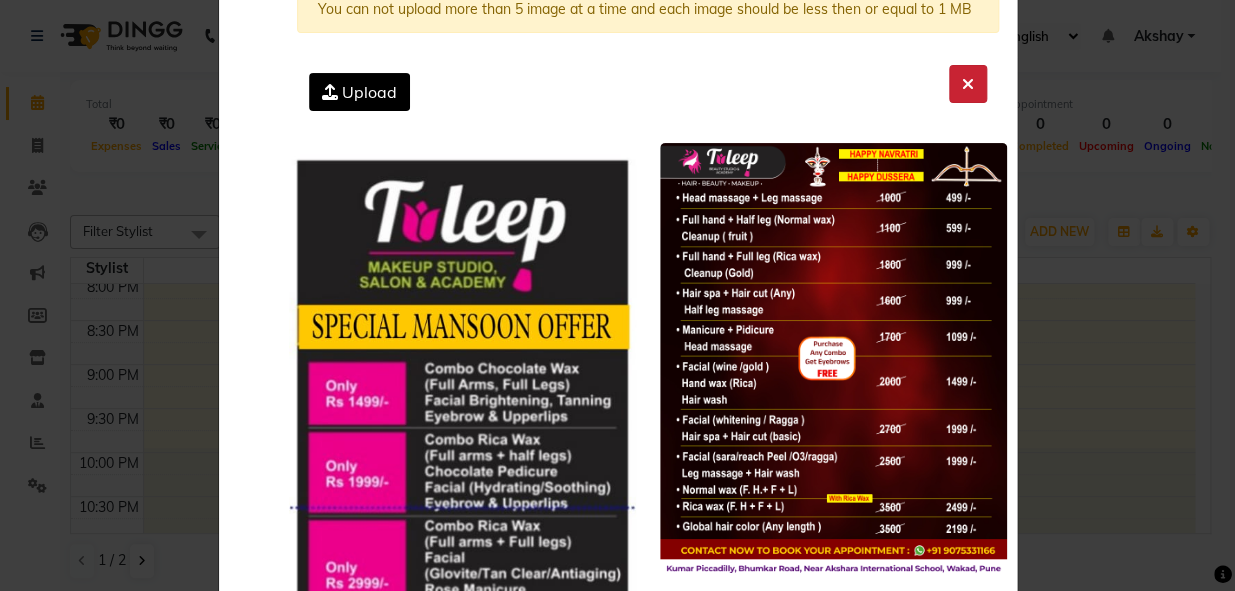click 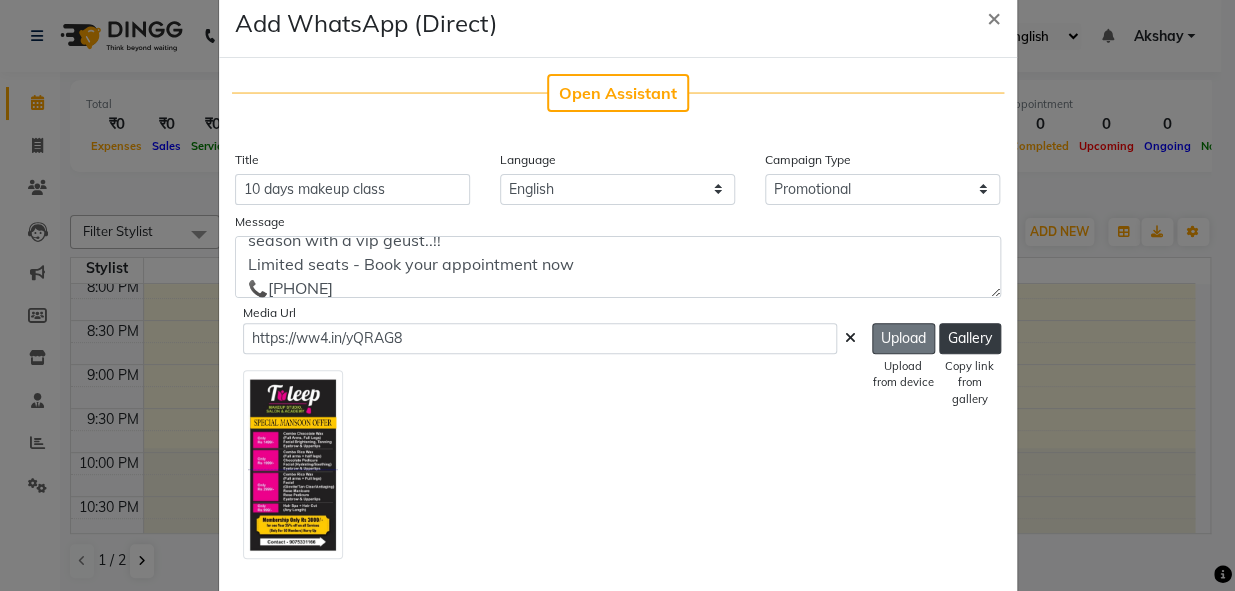 click on "Upload" 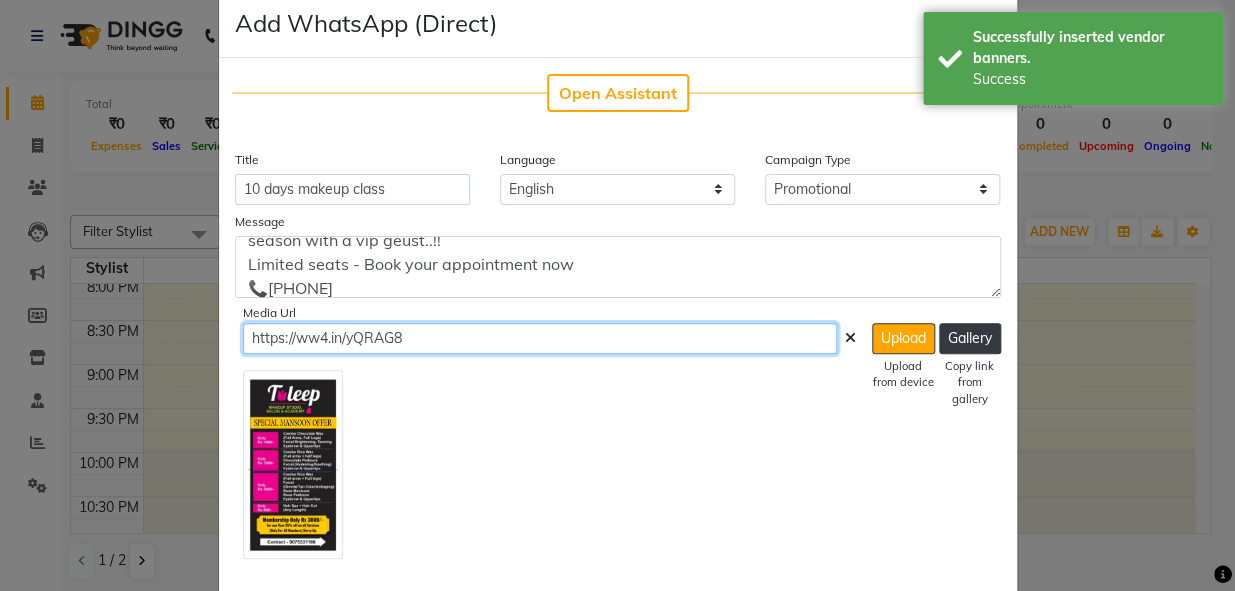 click on "https://ww4.in/yQRAG8" 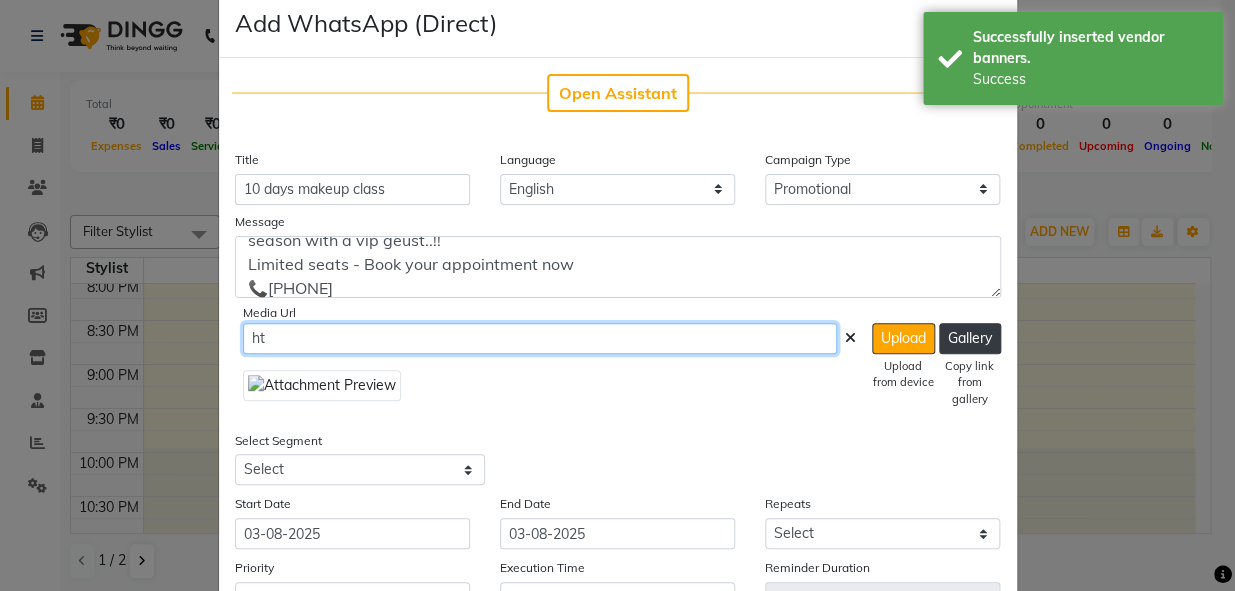 type on "h" 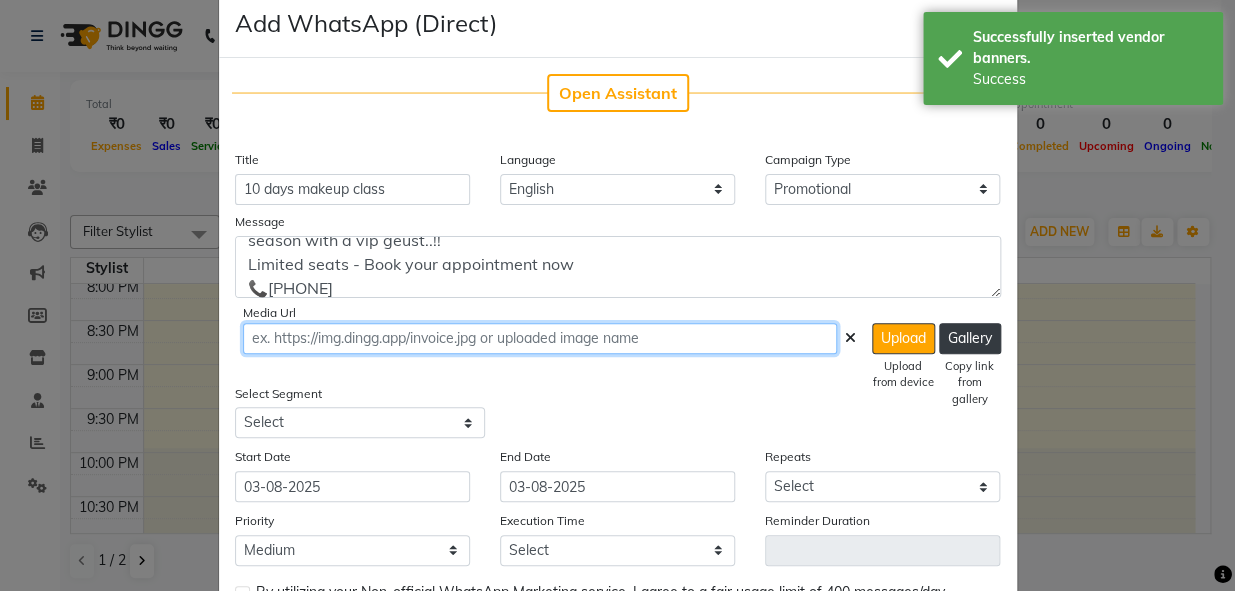 paste on "https://ww4.in/a?c=uGkpgQ" 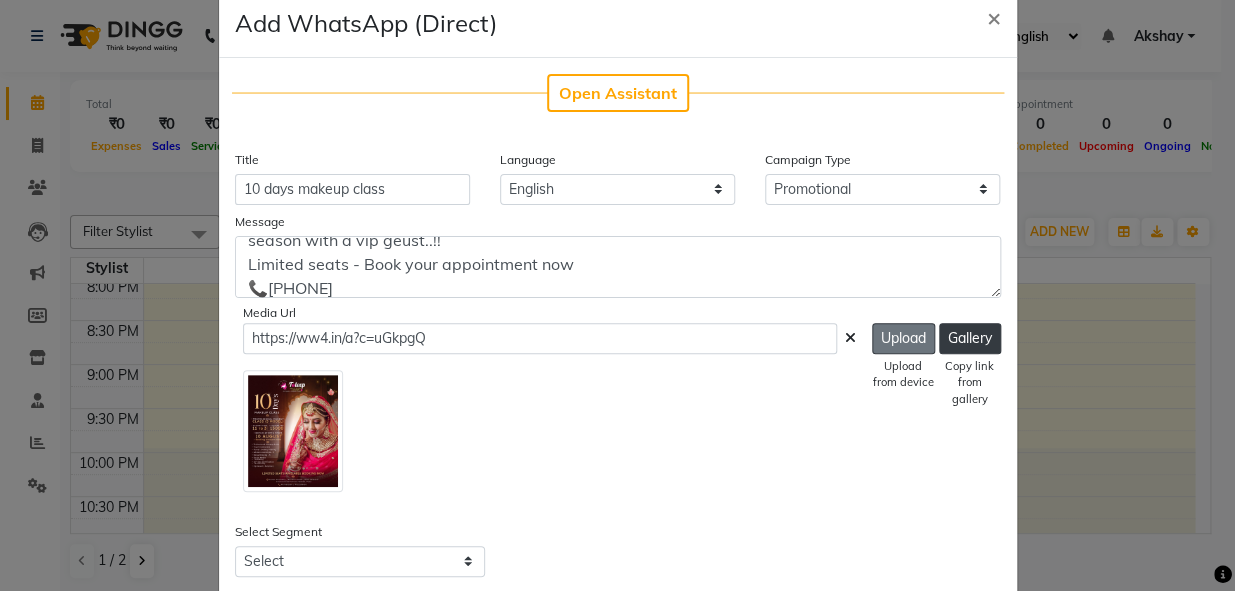 click on "Upload" 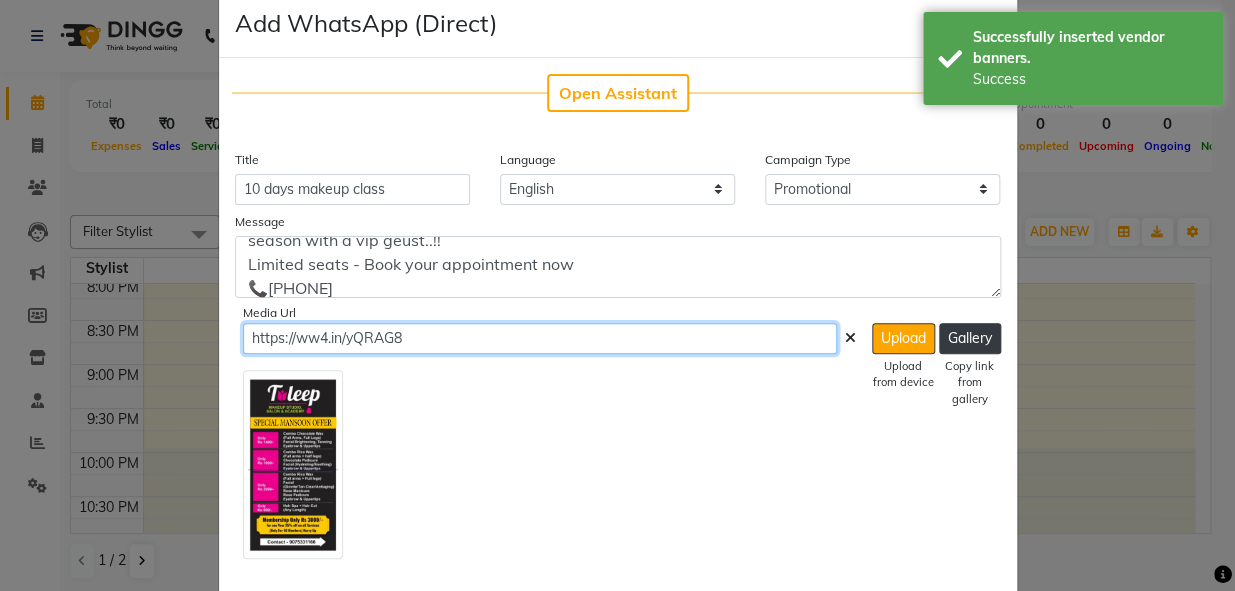 click on "https://ww4.in/yQRAG8" 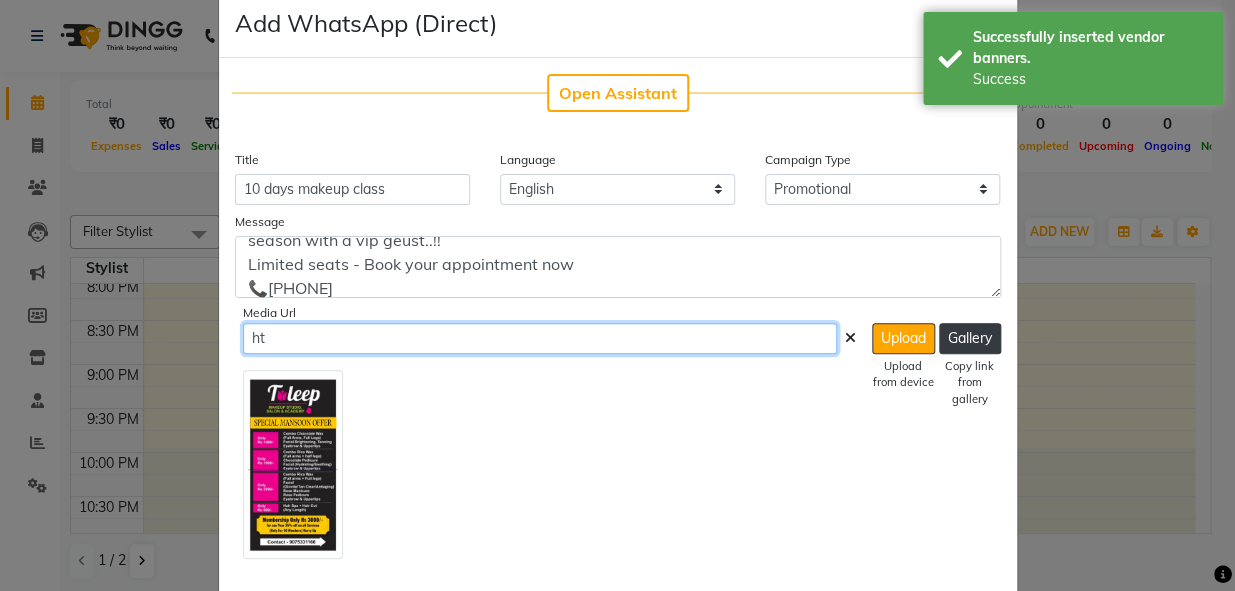 type on "h" 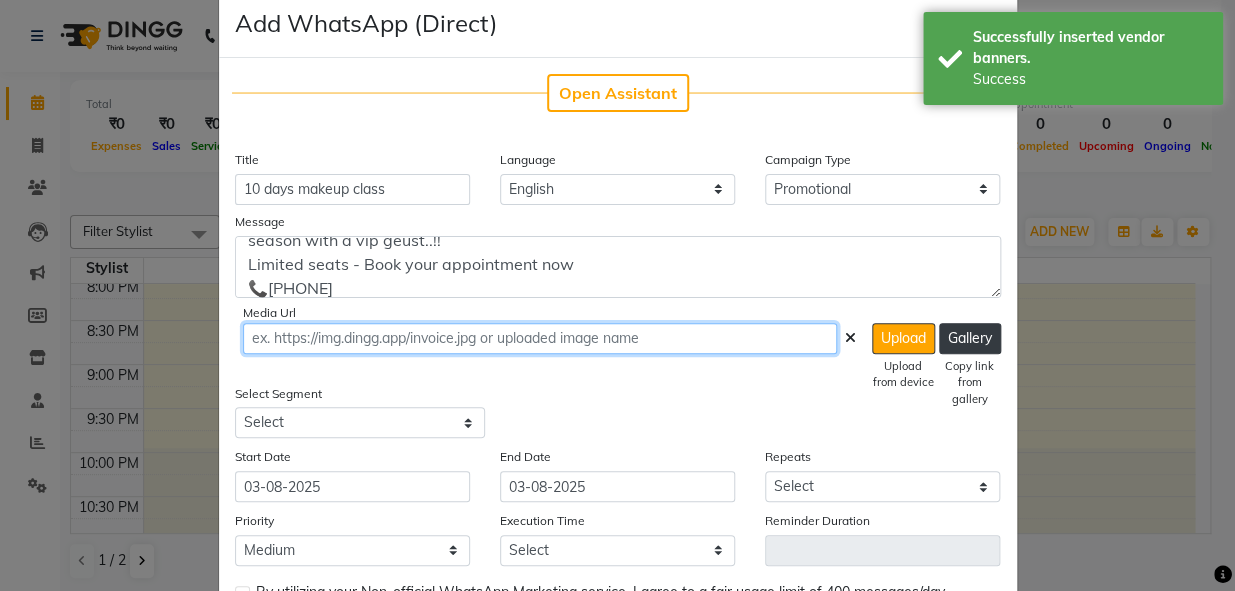 paste on "https://ww4.in/a?c=uGkpgQ" 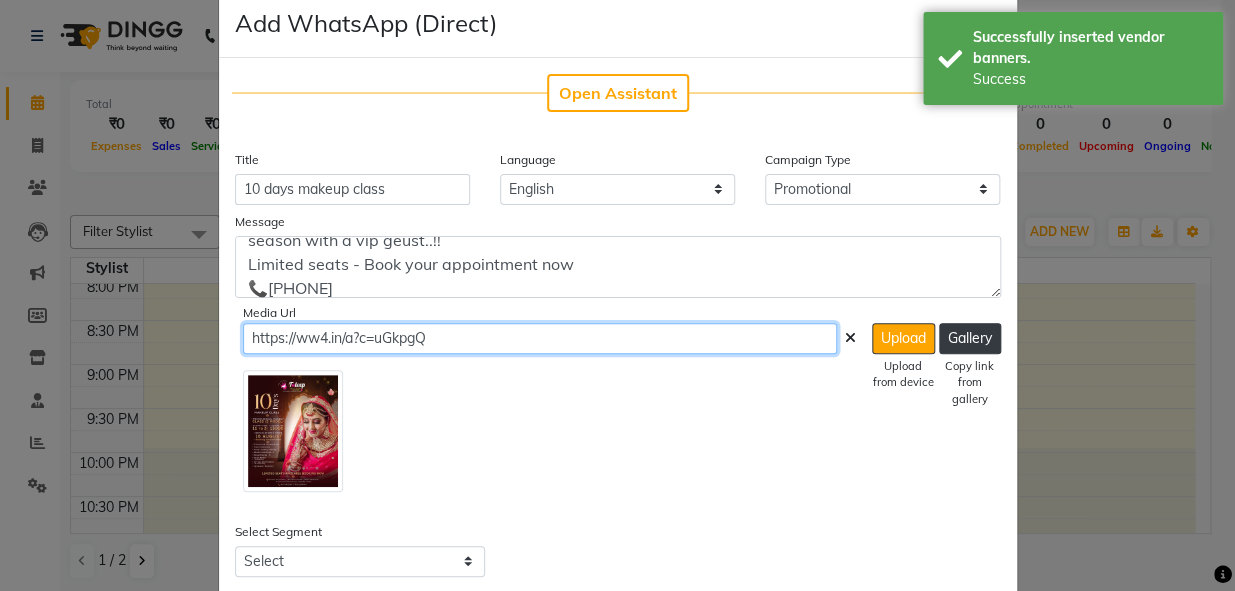 type on "https://ww4.in/a?c=uGkpgQ" 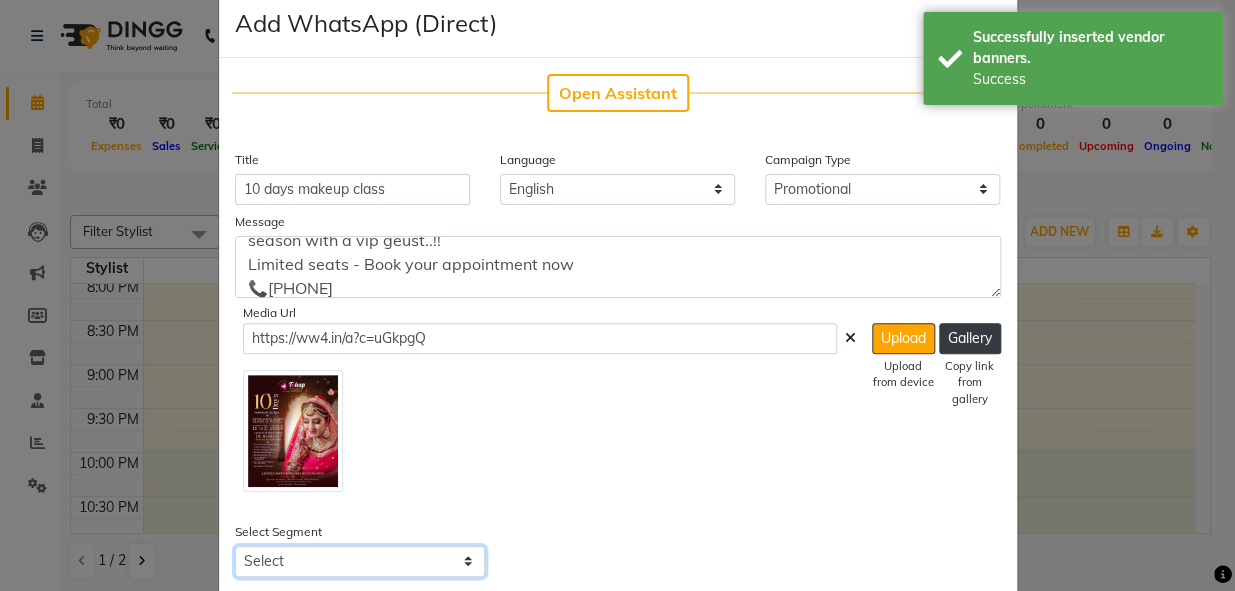 click on "Select All Customers All Male Customer All Female Customer All Members All Customers Visited in last 30 days All Customers Visited in last 60 days but not in last 30 days Inactive/Lost Customers High Ticket Customers Low Ticket Customers Frequent Customers Regular Customers New Customers All Customers with Valid Birthdays All Customers with Valid Anniversary All Customer Visited in 2020" at bounding box center [360, 561] 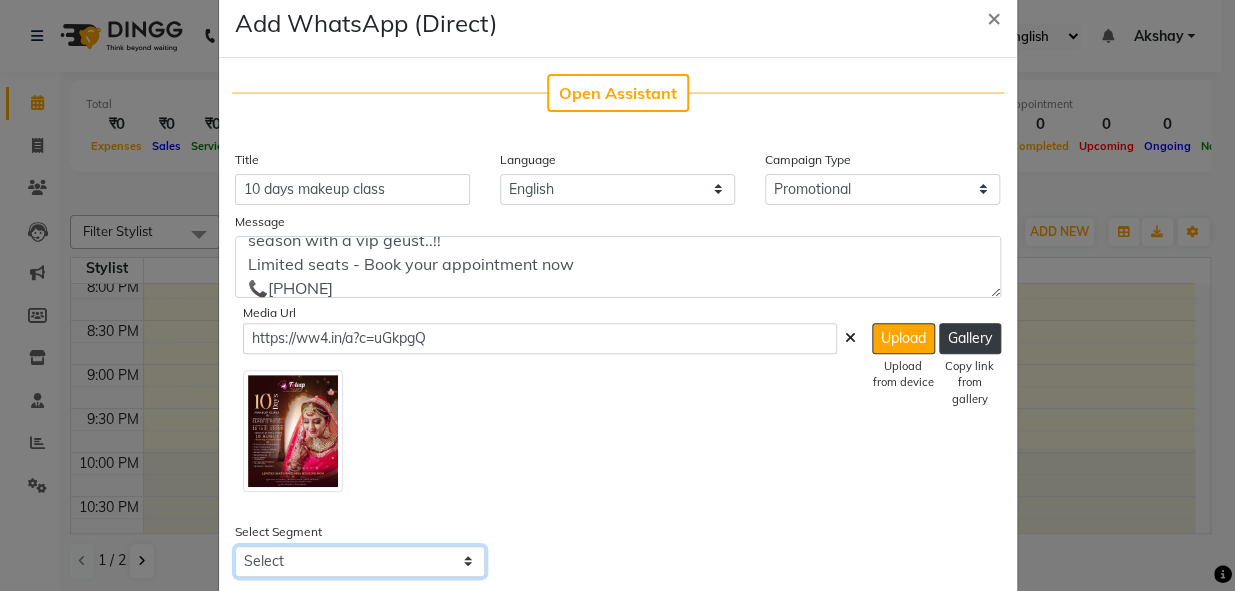 select on "8040" 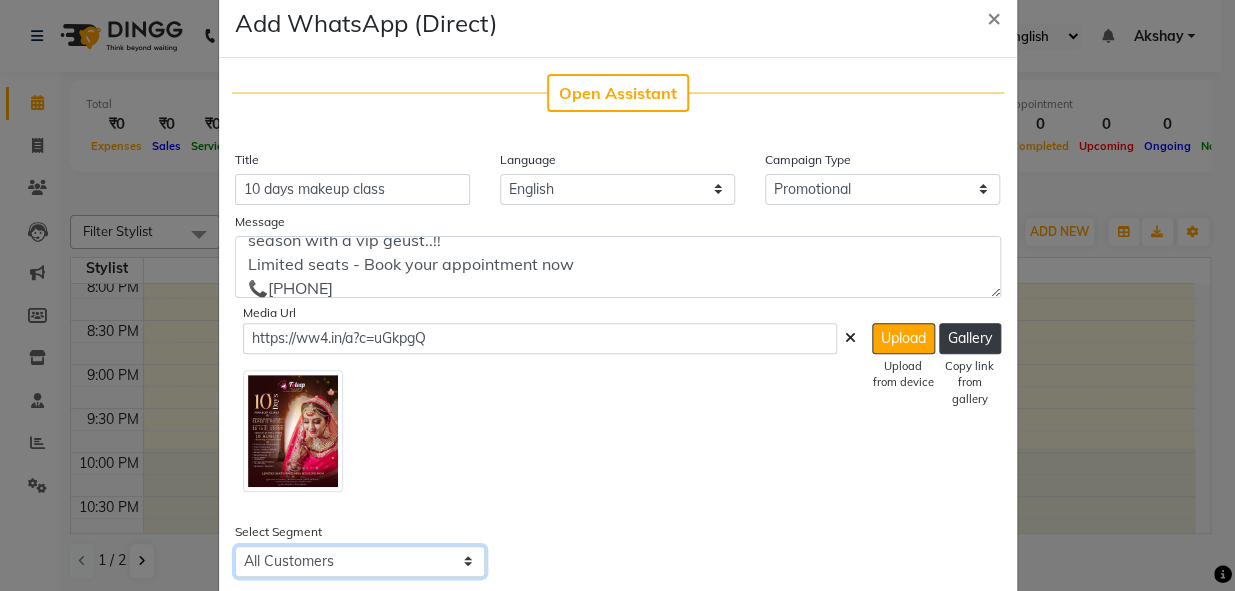 click on "Select All Customers All Male Customer All Female Customer All Members All Customers Visited in last 30 days All Customers Visited in last 60 days but not in last 30 days Inactive/Lost Customers High Ticket Customers Low Ticket Customers Frequent Customers Regular Customers New Customers All Customers with Valid Birthdays All Customers with Valid Anniversary All Customer Visited in 2020" at bounding box center (360, 561) 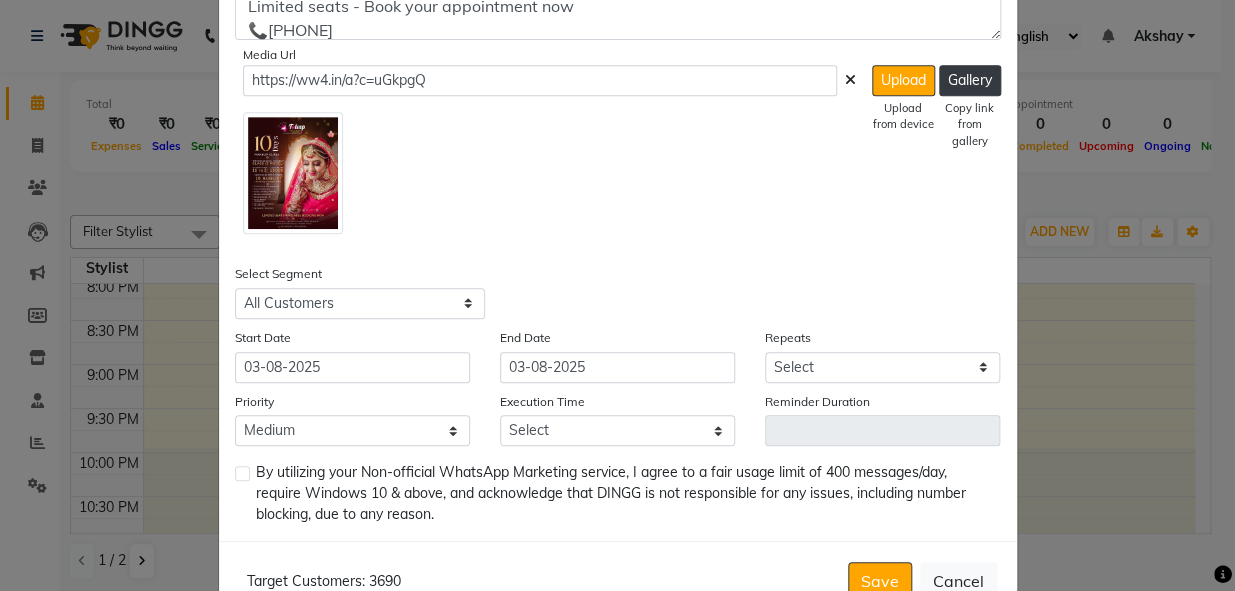 scroll, scrollTop: 301, scrollLeft: 0, axis: vertical 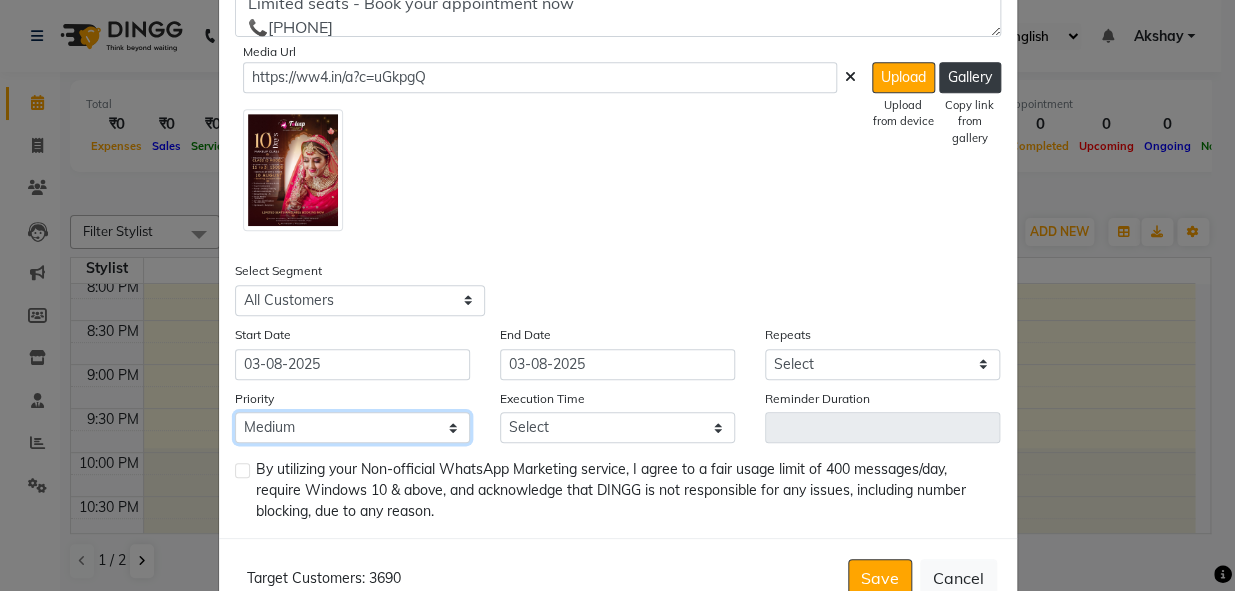 click on "Low Medium High" at bounding box center [352, 427] 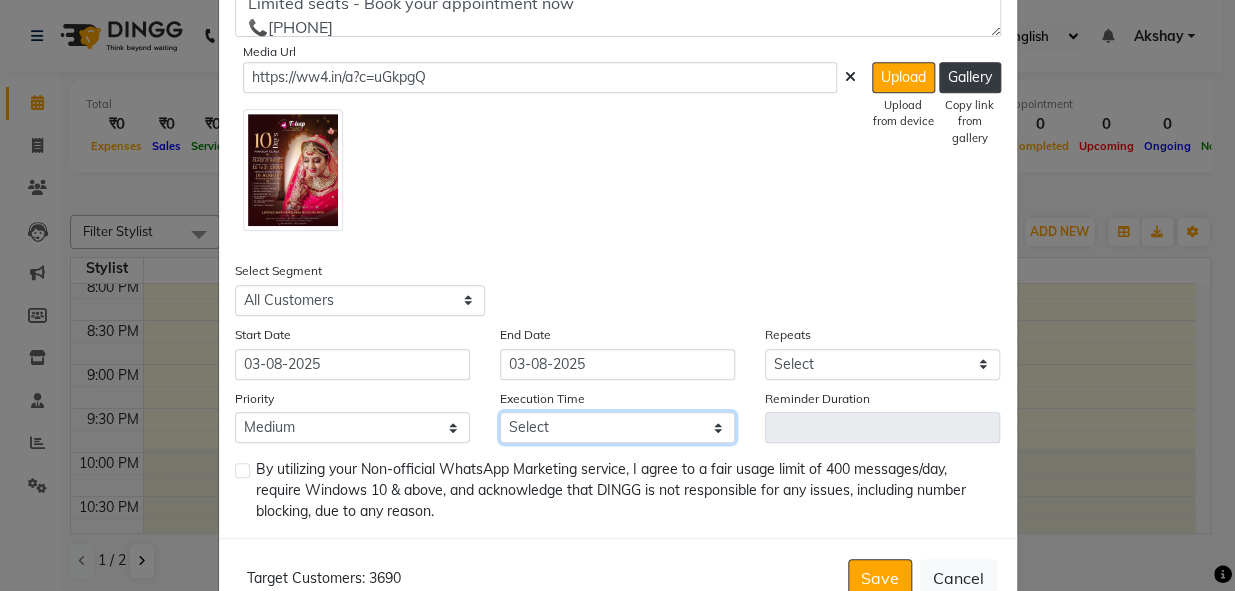 click on "Select 09:00 AM 09:15 AM 09:30 AM 09:45 AM 10:00 AM 10:15 AM 10:30 AM 10:45 AM 11:00 AM 11:15 AM 11:30 AM 11:45 AM 12:00 PM 12:15 PM 12:30 PM 12:45 PM 01:00 PM 01:15 PM 01:30 PM 01:45 PM 02:00 PM 02:15 PM 02:30 PM 02:45 PM 03:00 PM 03:15 PM 03:30 PM 03:45 PM 04:00 PM 04:15 PM 04:30 PM 04:45 PM 05:00 PM 05:15 PM 05:30 PM 05:45 PM 06:00 PM 06:15 PM 06:30 PM 06:45 PM 07:00 PM 07:15 PM 07:30 PM 07:45 PM 08:00 PM 08:15 PM 08:30 PM 08:45 PM 09:00 PM 09:15 PM 09:30 PM 09:45 PM" at bounding box center (617, 427) 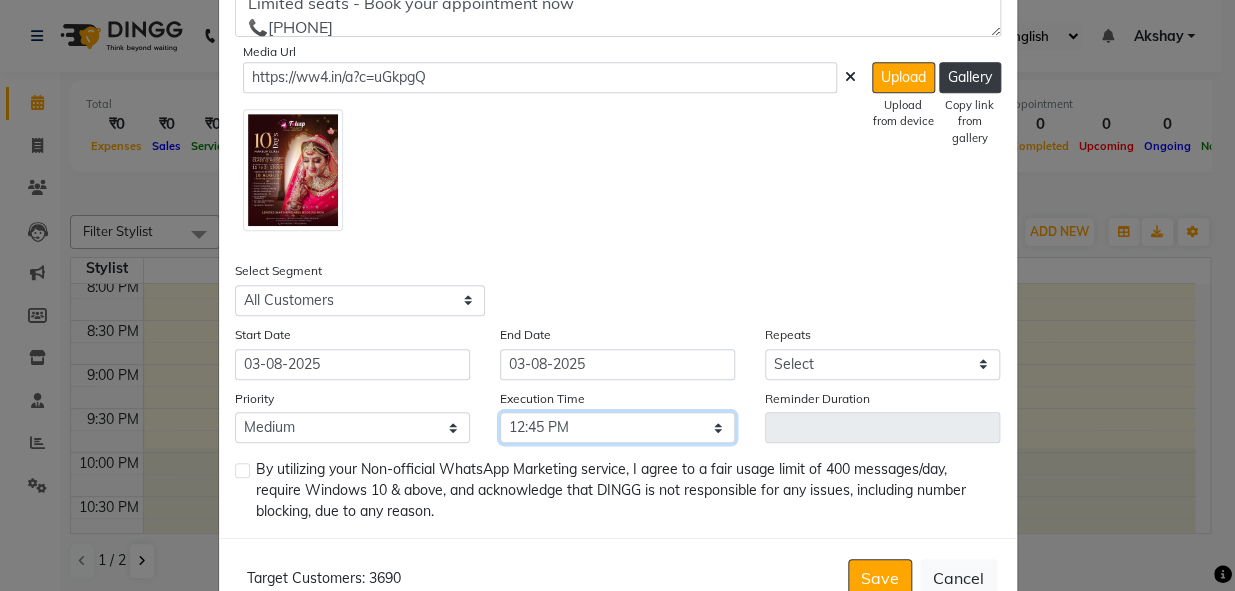 click on "Select 09:00 AM 09:15 AM 09:30 AM 09:45 AM 10:00 AM 10:15 AM 10:30 AM 10:45 AM 11:00 AM 11:15 AM 11:30 AM 11:45 AM 12:00 PM 12:15 PM 12:30 PM 12:45 PM 01:00 PM 01:15 PM 01:30 PM 01:45 PM 02:00 PM 02:15 PM 02:30 PM 02:45 PM 03:00 PM 03:15 PM 03:30 PM 03:45 PM 04:00 PM 04:15 PM 04:30 PM 04:45 PM 05:00 PM 05:15 PM 05:30 PM 05:45 PM 06:00 PM 06:15 PM 06:30 PM 06:45 PM 07:00 PM 07:15 PM 07:30 PM 07:45 PM 08:00 PM 08:15 PM 08:30 PM 08:45 PM 09:00 PM 09:15 PM 09:30 PM 09:45 PM" at bounding box center [617, 427] 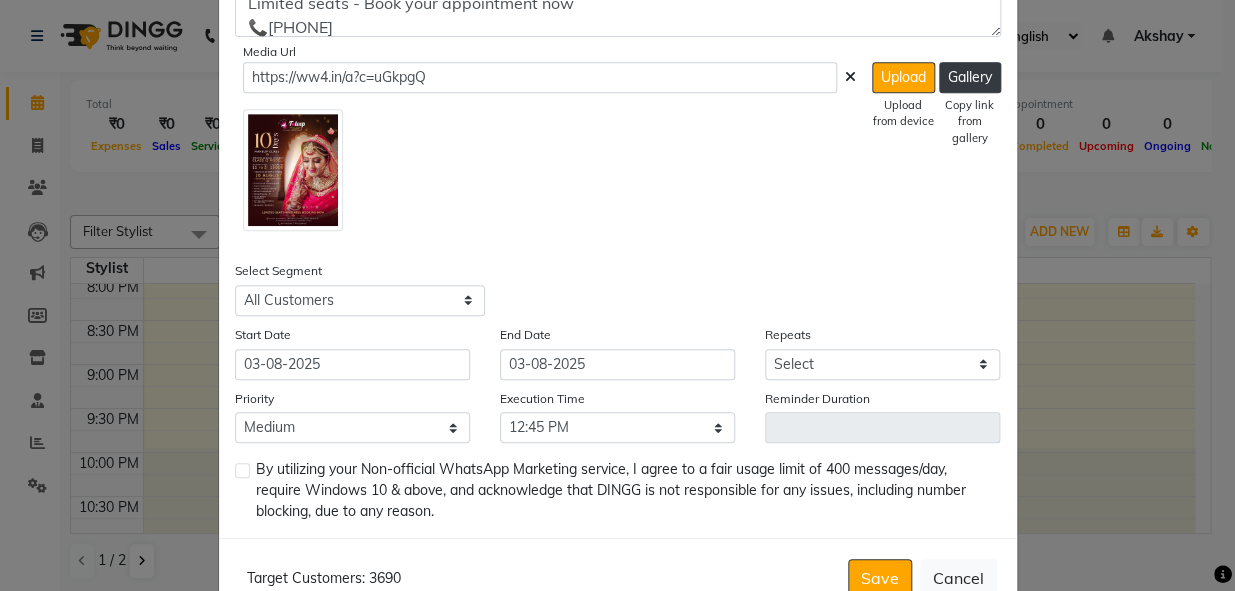 click 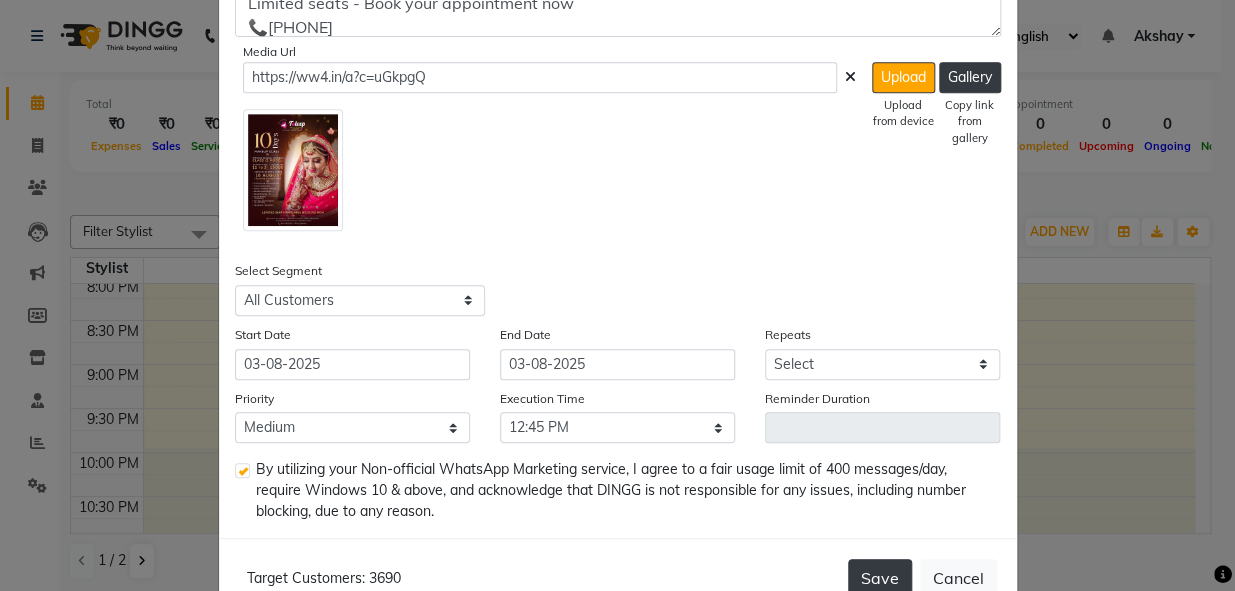 click on "Save" 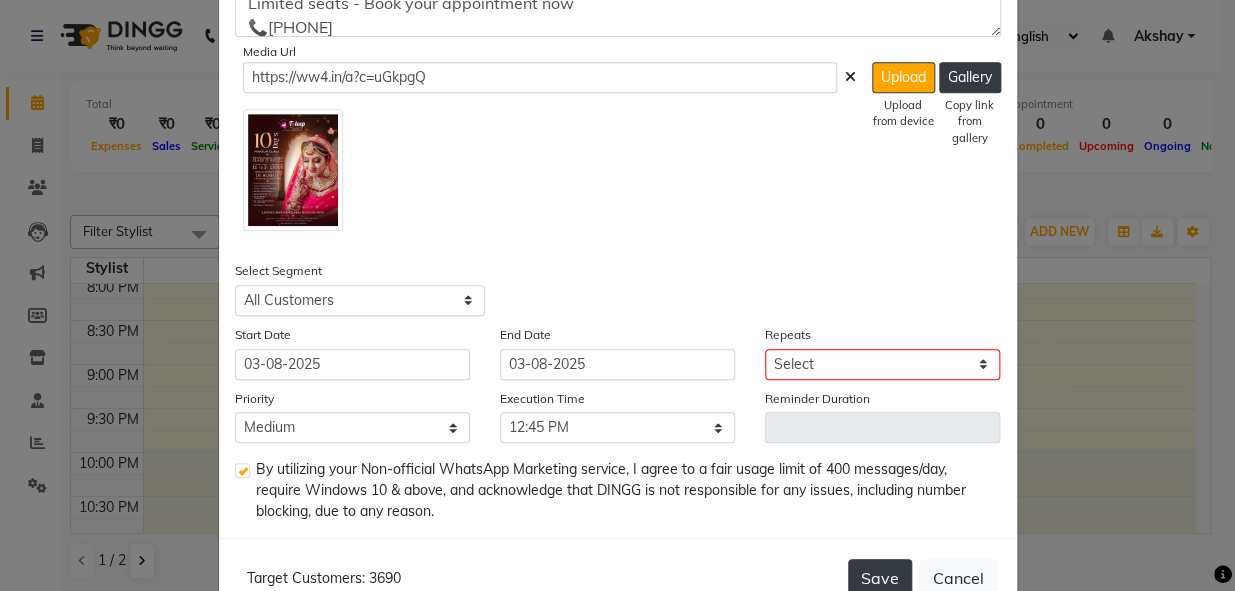 click on "Save" 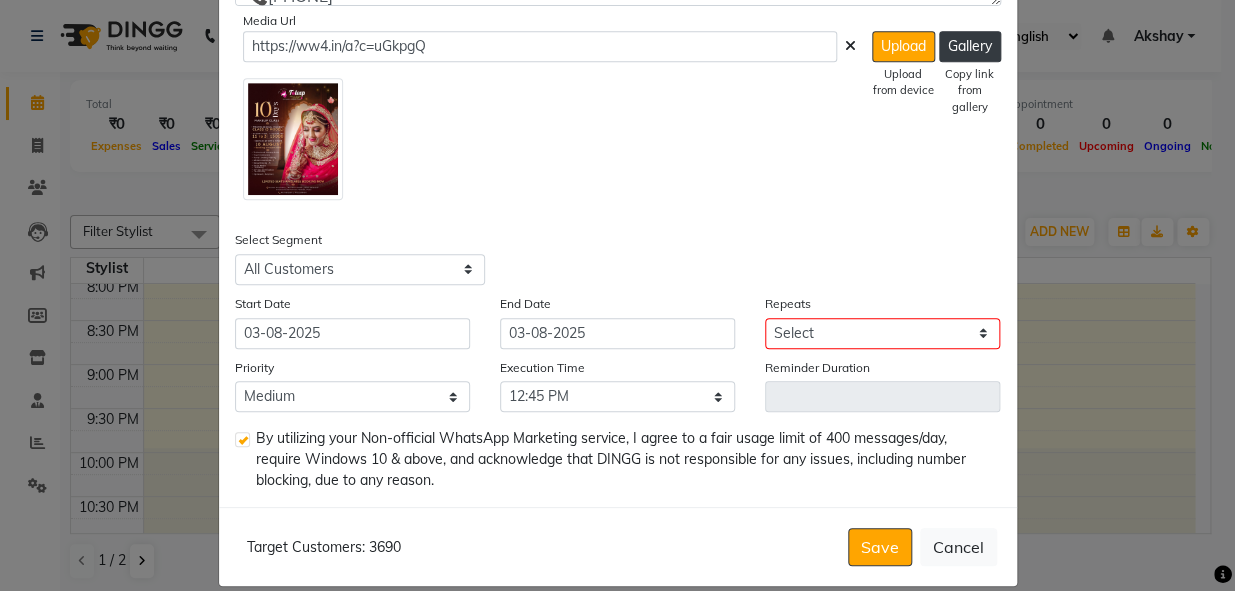 scroll, scrollTop: 358, scrollLeft: 0, axis: vertical 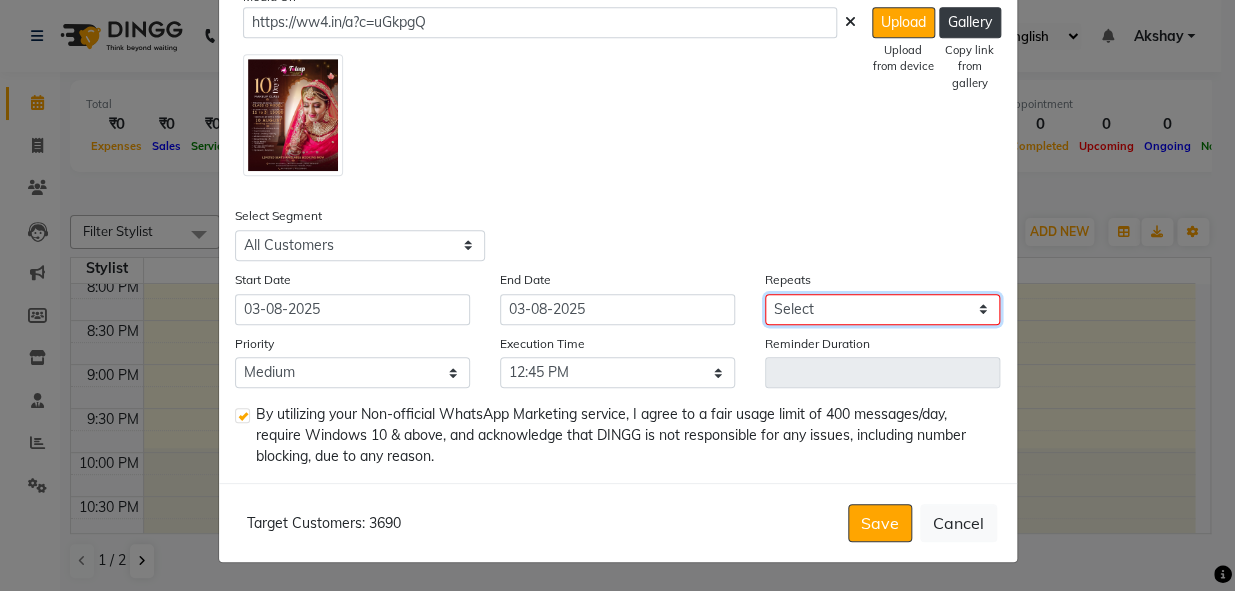 click on "Select Once Daily Alternate Day Weekly Monthly Yearly" at bounding box center (882, 309) 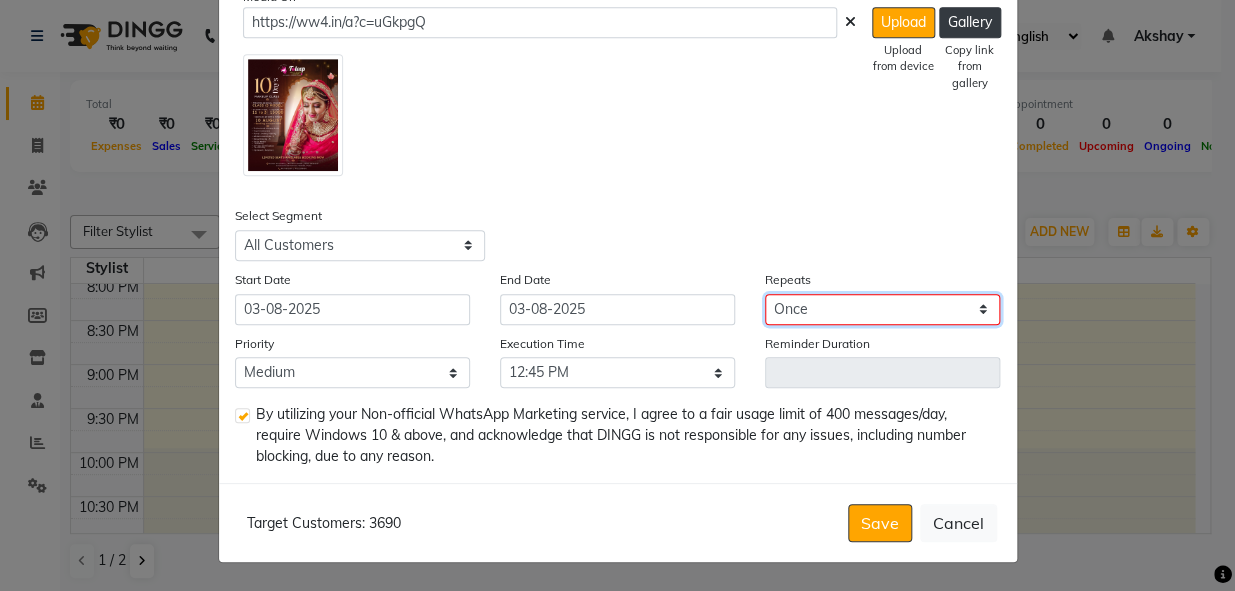 click on "Select Once Daily Alternate Day Weekly Monthly Yearly" at bounding box center (882, 309) 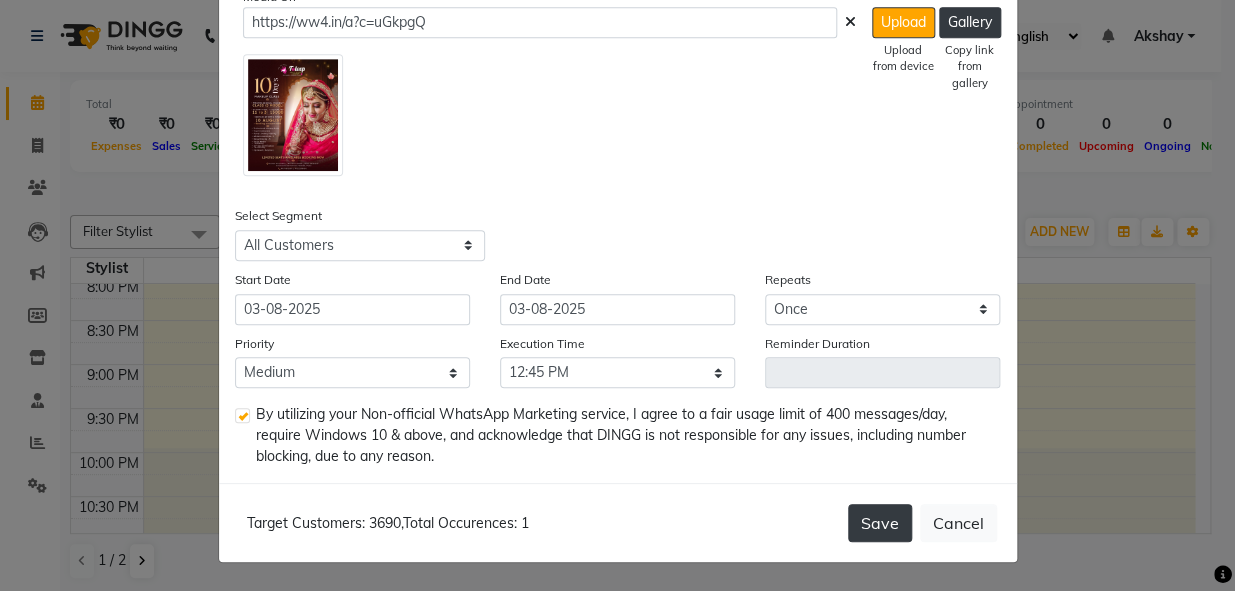 click on "Save" 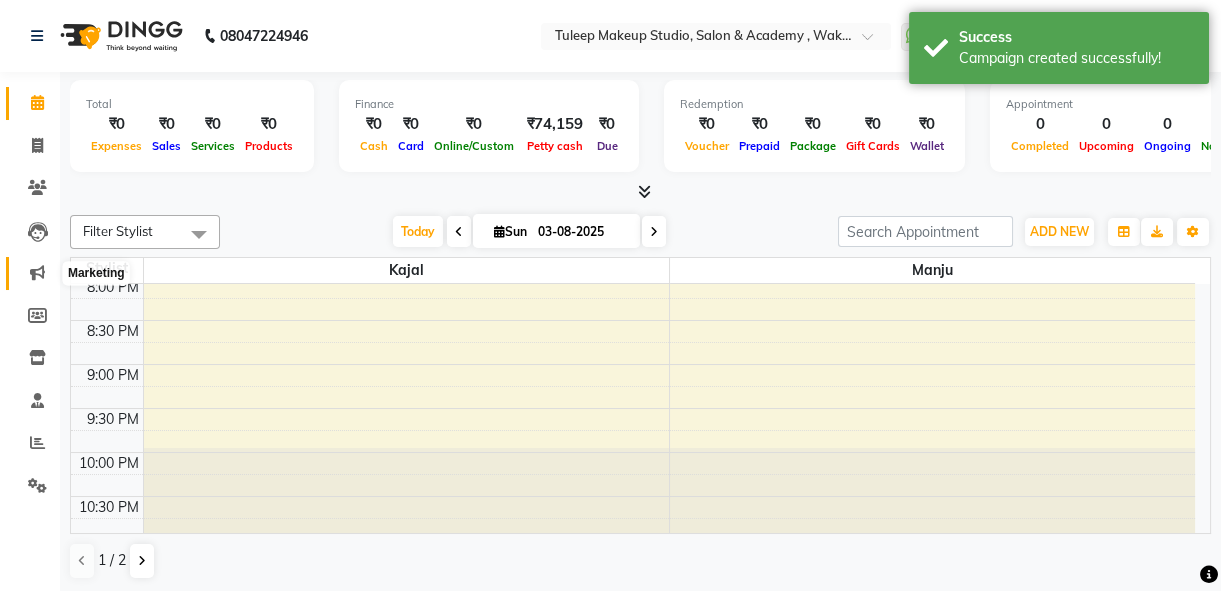 click 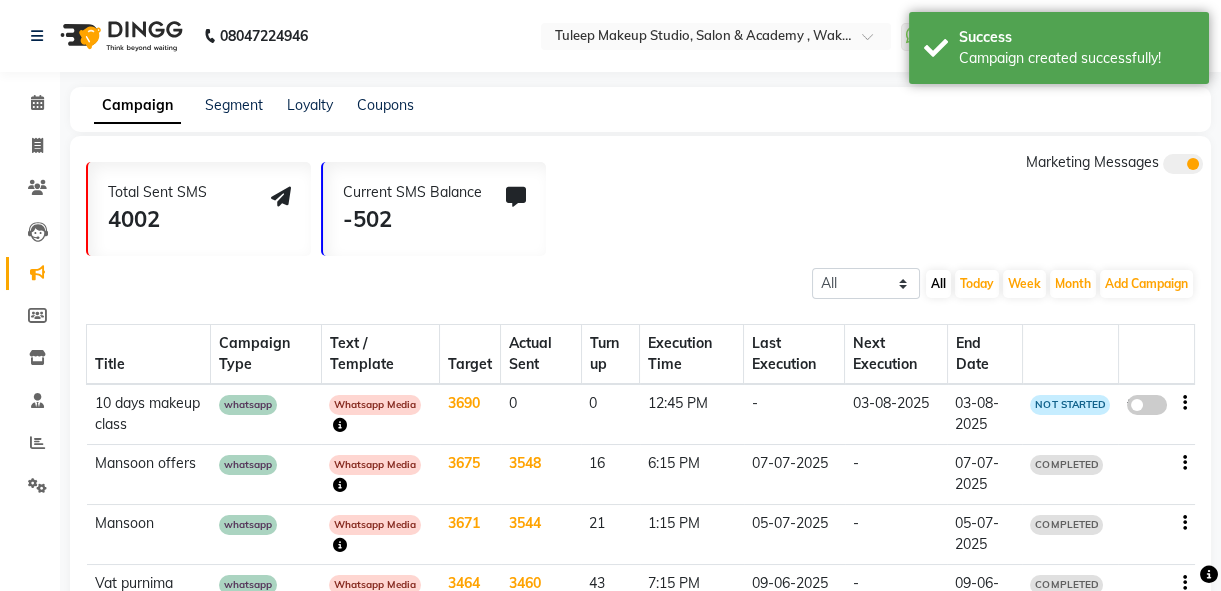 click 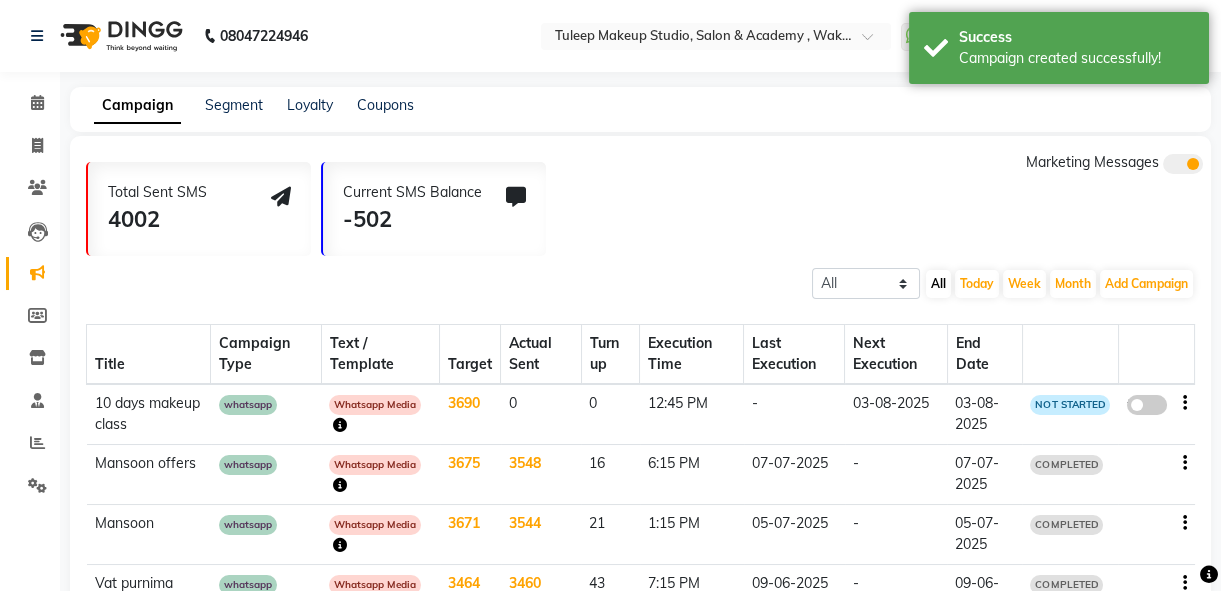 click on "false" 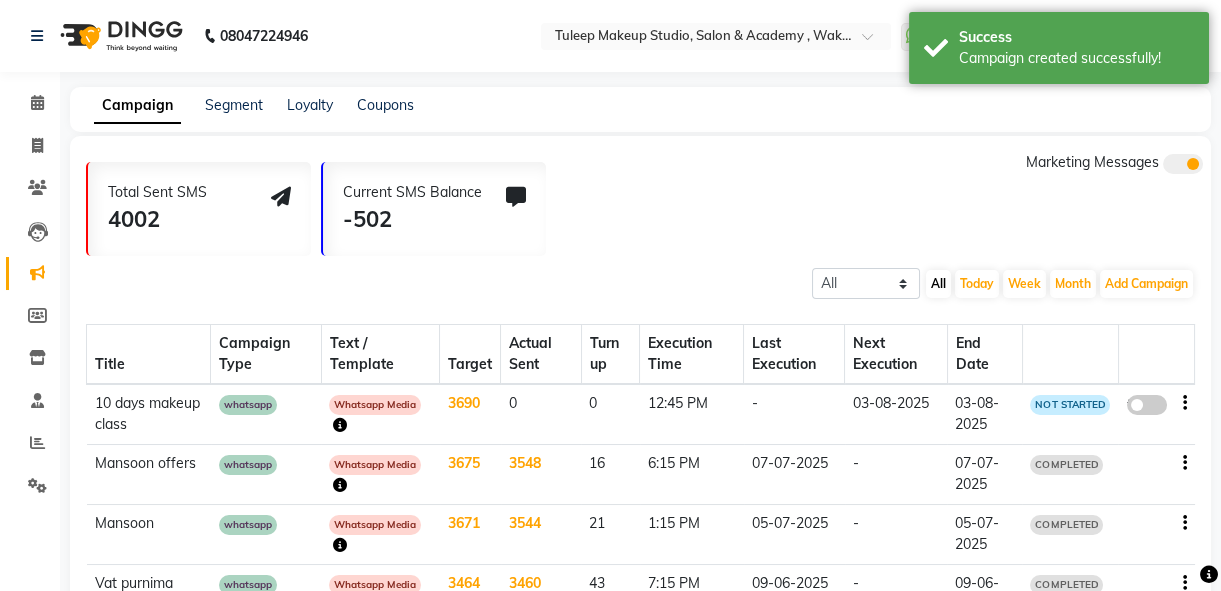 select on "3" 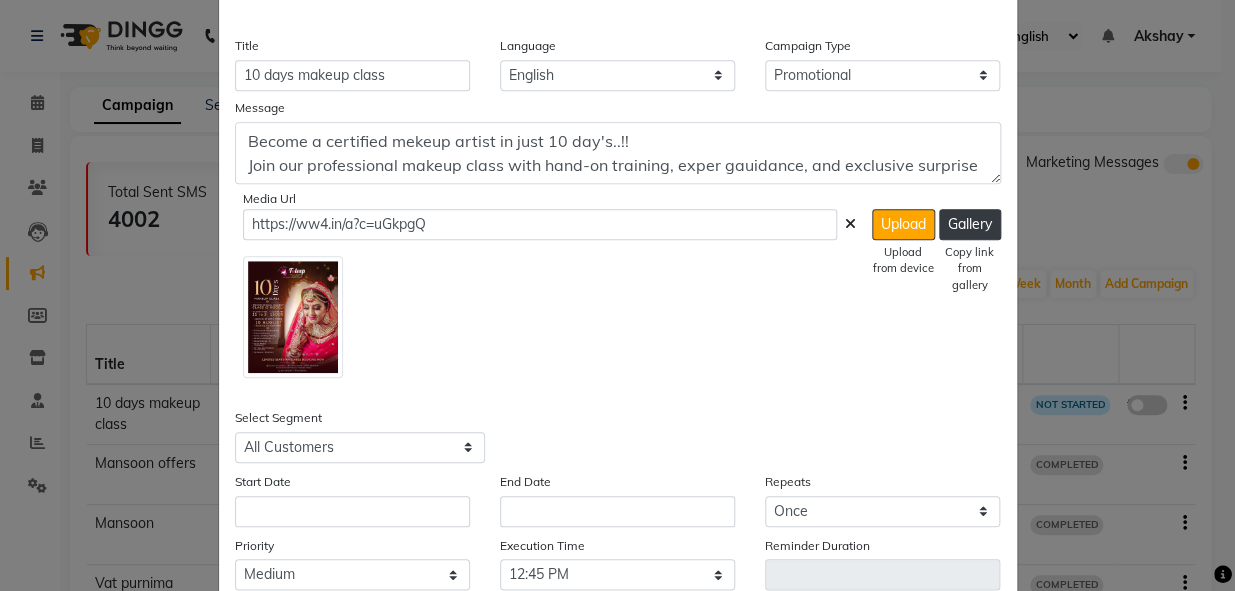 scroll, scrollTop: 437, scrollLeft: 0, axis: vertical 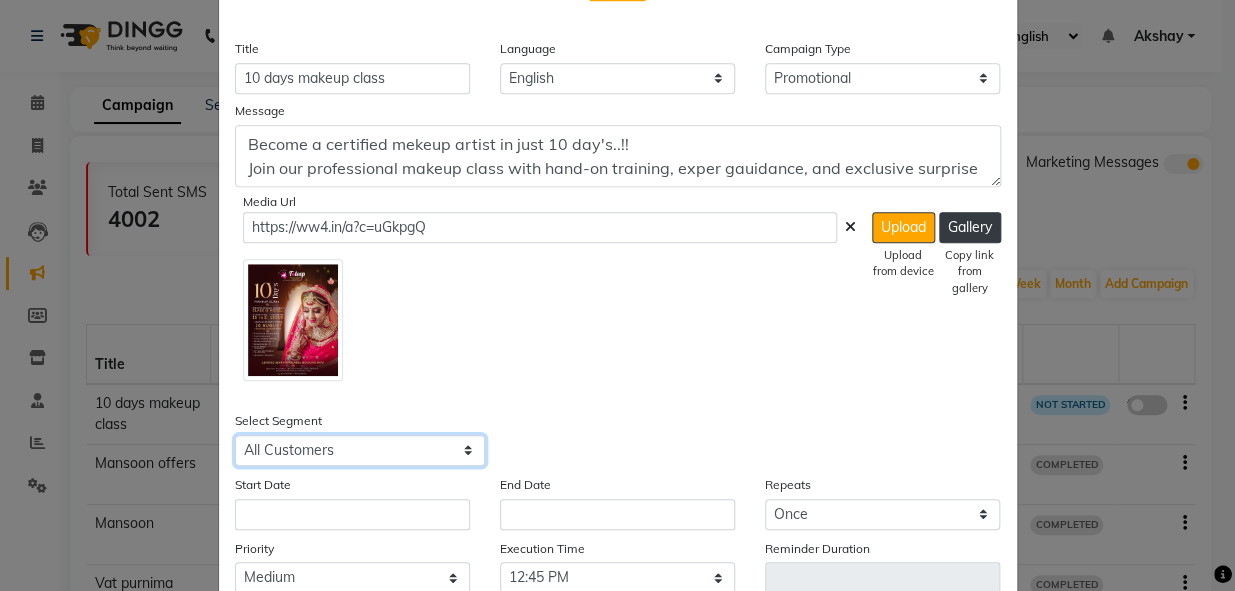 click on "Select All Customers All Male Customer All Female Customer All Members All Customers Visited in last 30 days All Customers Visited in last 60 days but not in last 30 days Inactive/Lost Customers High Ticket Customers Low Ticket Customers Frequent Customers Regular Customers New Customers All Customers with Valid Birthdays All Customers with Valid Anniversary All Customer Visited in 2020" at bounding box center (360, 450) 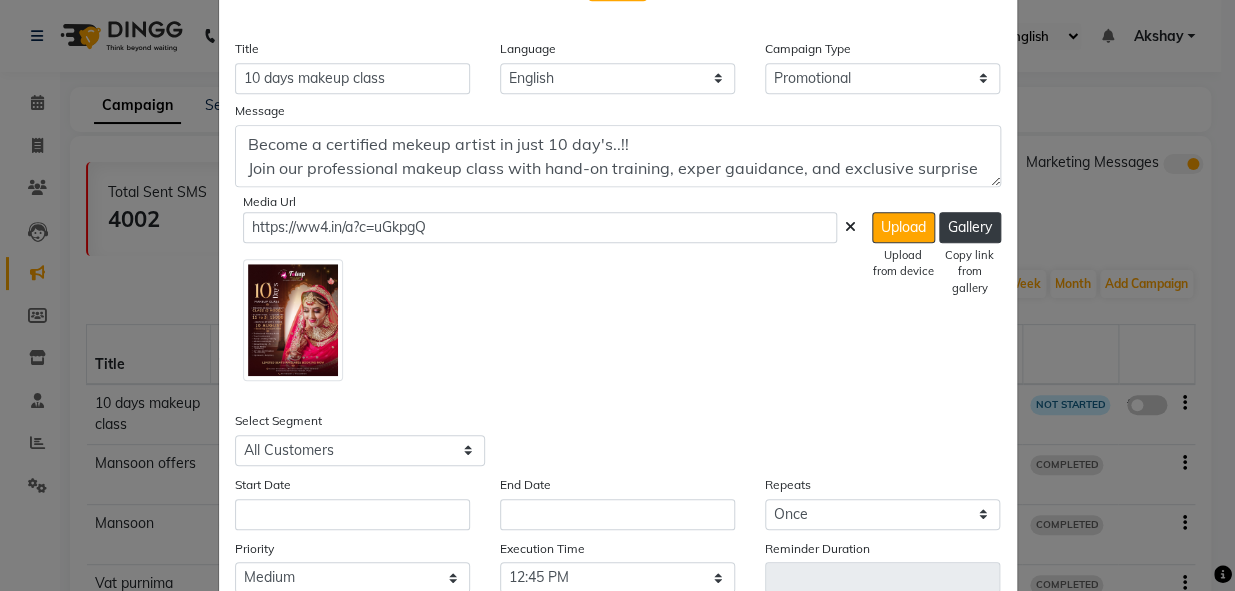 click on "Enter your prompt BETA  Limited to 5 AI generations per business during beta.            Generate Hide Title [NUMBER] days makeup class Language English Campaign Type Select Birthday Anniversary Promotional Service reminder Message Become a certified mekeup artist in just [NUMBER] day's..!!
Join our professional makeup class with hand-on training, exper gauidance, and exclusive surprise season with a vip geust..!!
Limited seats - Book your appointment now
📞[PHONE] Media Url [URL]   Upload   Upload from device   Gallery   Copy link from gallery  Select Segment Select All Customers All Male Customer All Female Customer All Members All Customers Visited in last [NUMBER] days All Customers Visited in last [NUMBER] days but not in last [NUMBER] days Inactive/Lost Customers High Ticket Customers Low Ticket Customers Frequent Customers Regular Customers New Customers All Customers with Valid Birthdays All Customers with Valid Anniversary All Customer Visited in [YEAR] Start Date End Date Repeats Select Once Daily Weekly" 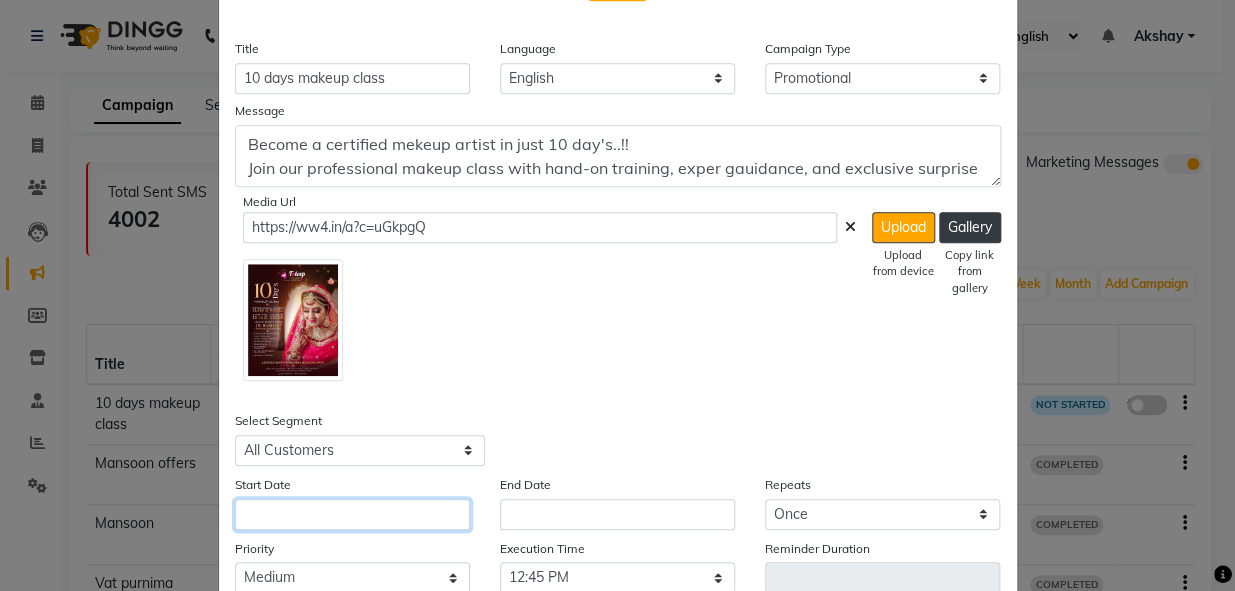 click 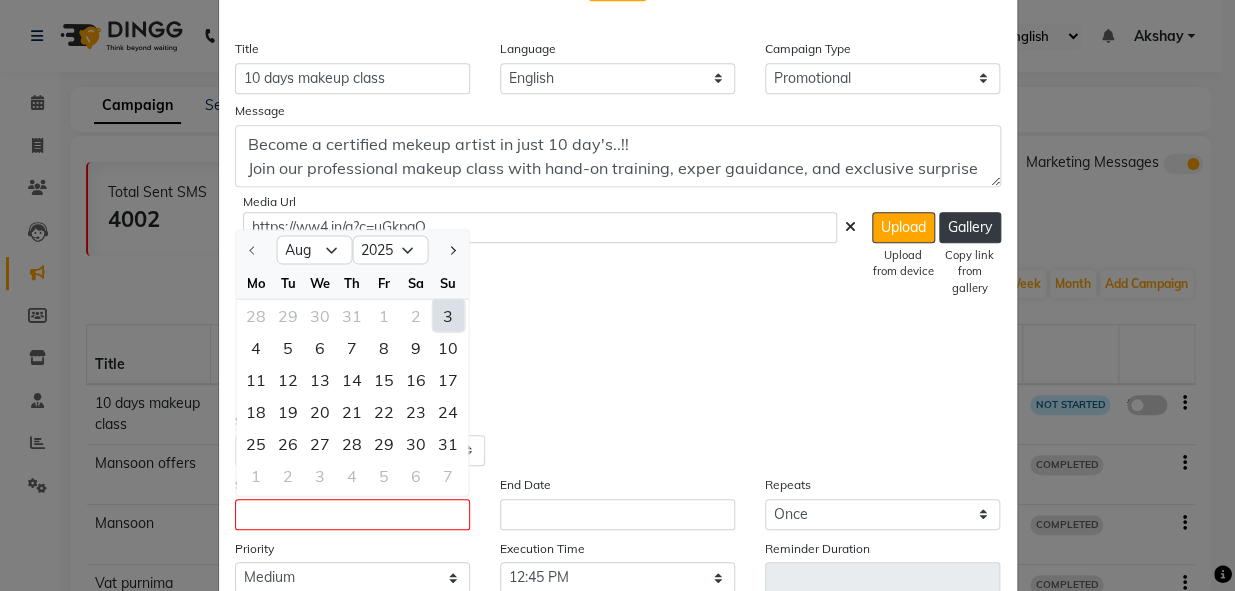 click on "3" 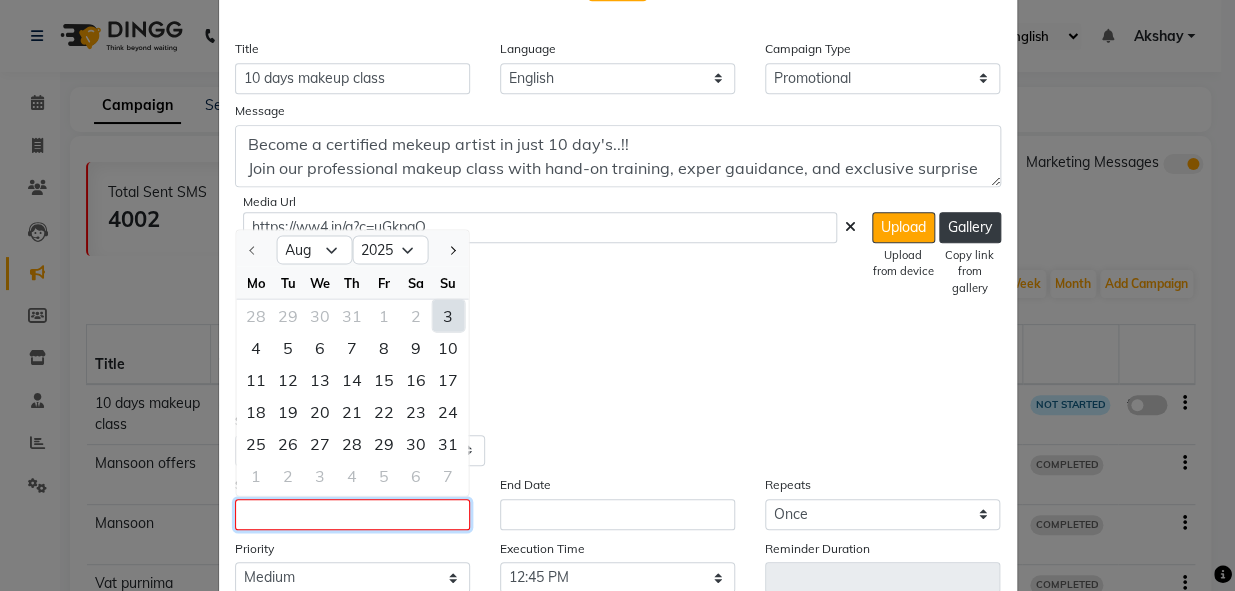type on "03-08-2025" 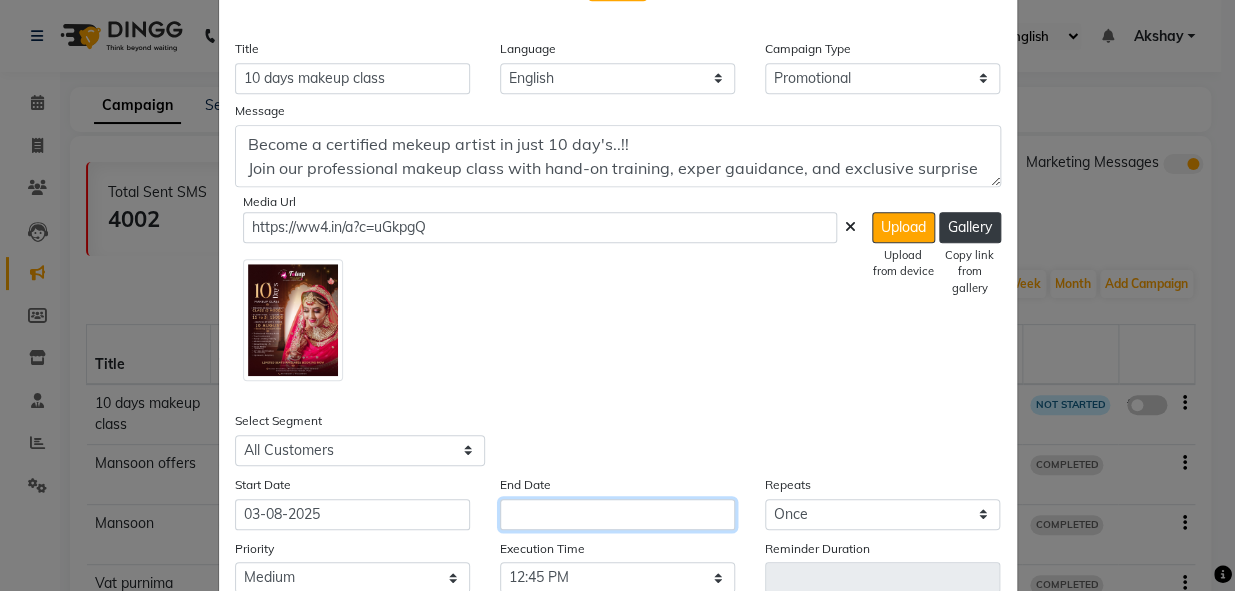 click 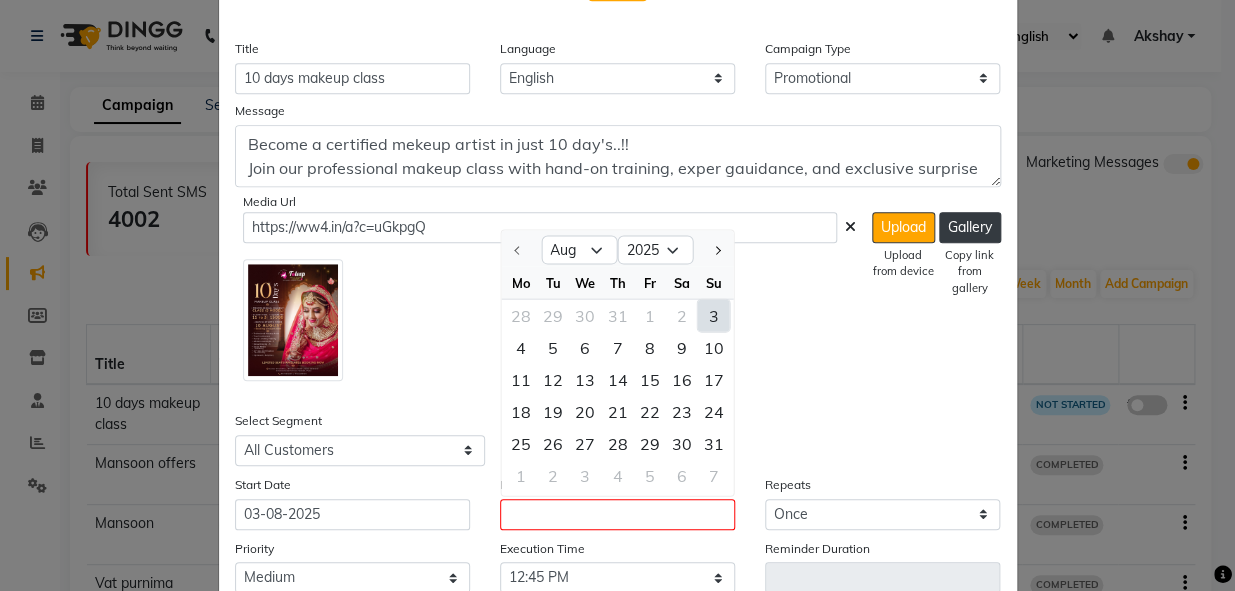 click on "3" 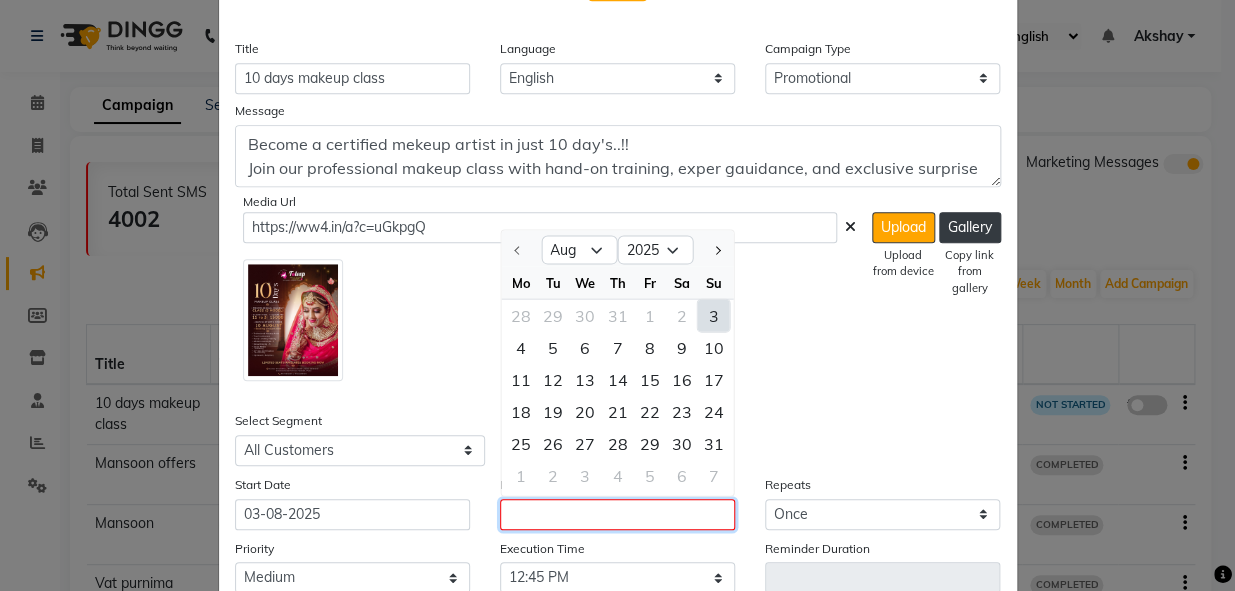 type on "03-08-2025" 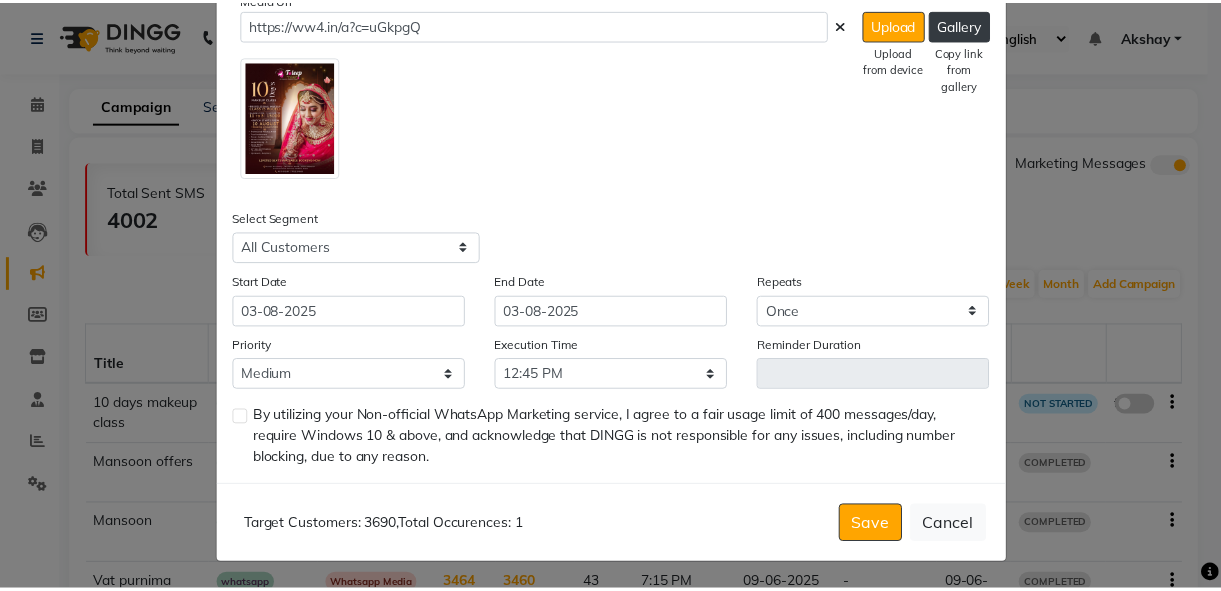 scroll, scrollTop: 641, scrollLeft: 0, axis: vertical 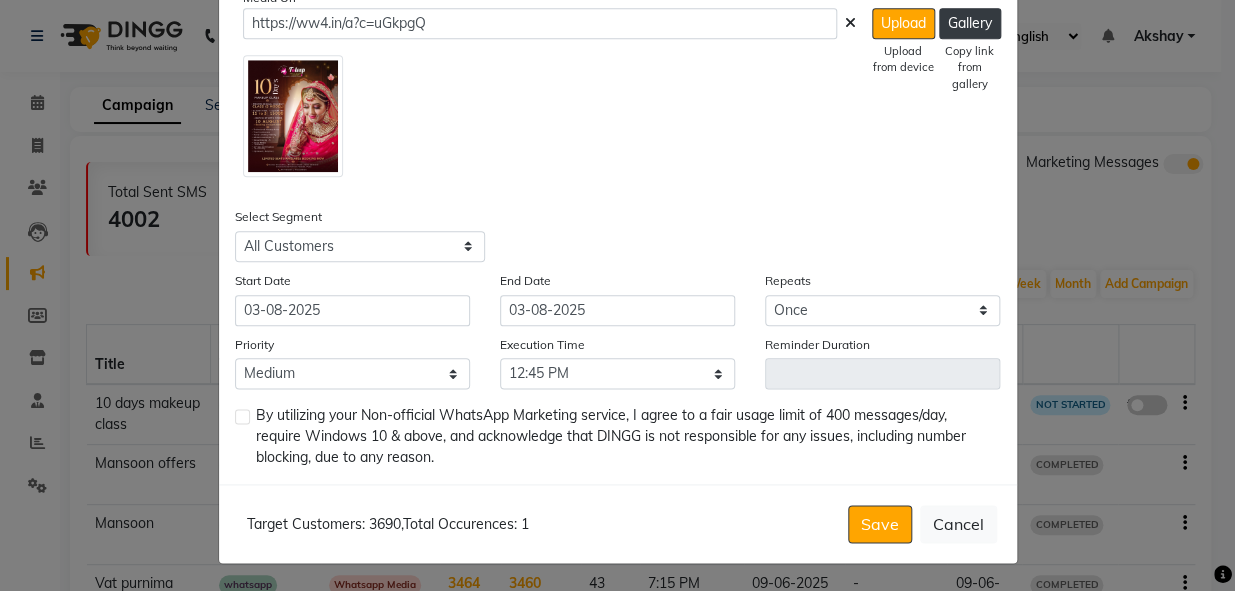 click 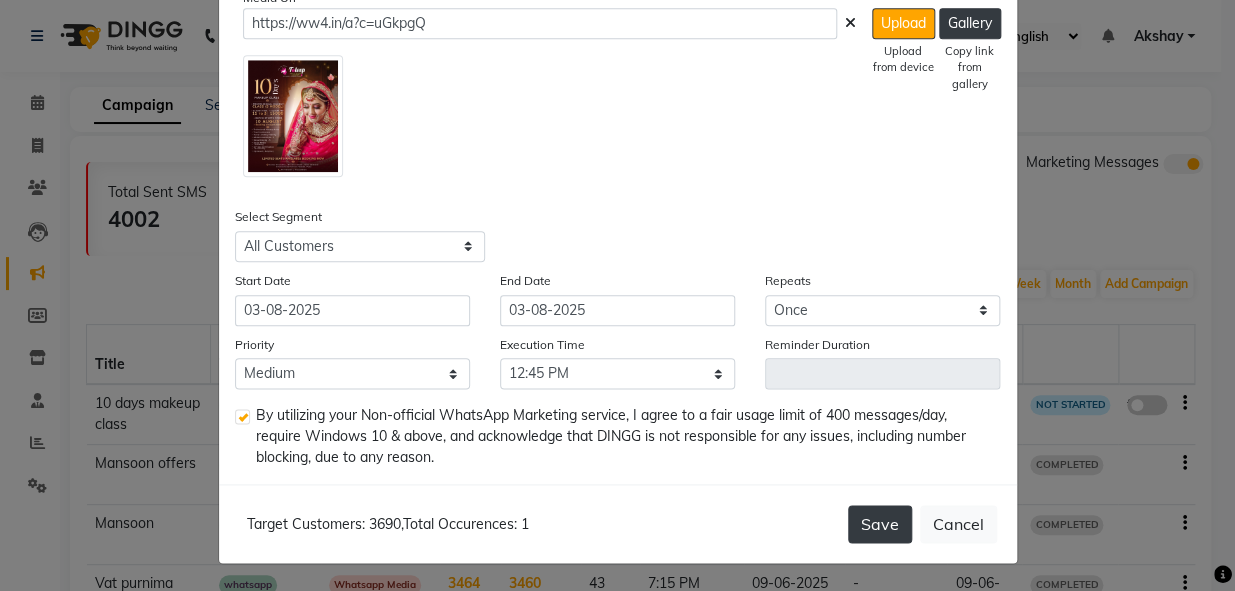 click on "Save" 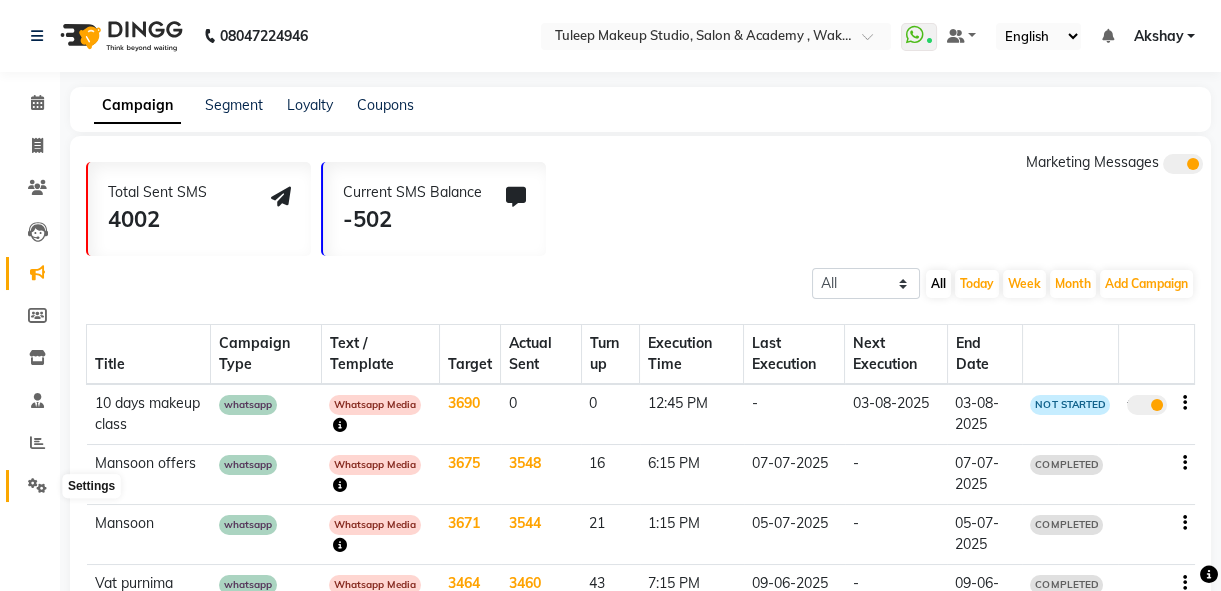 click 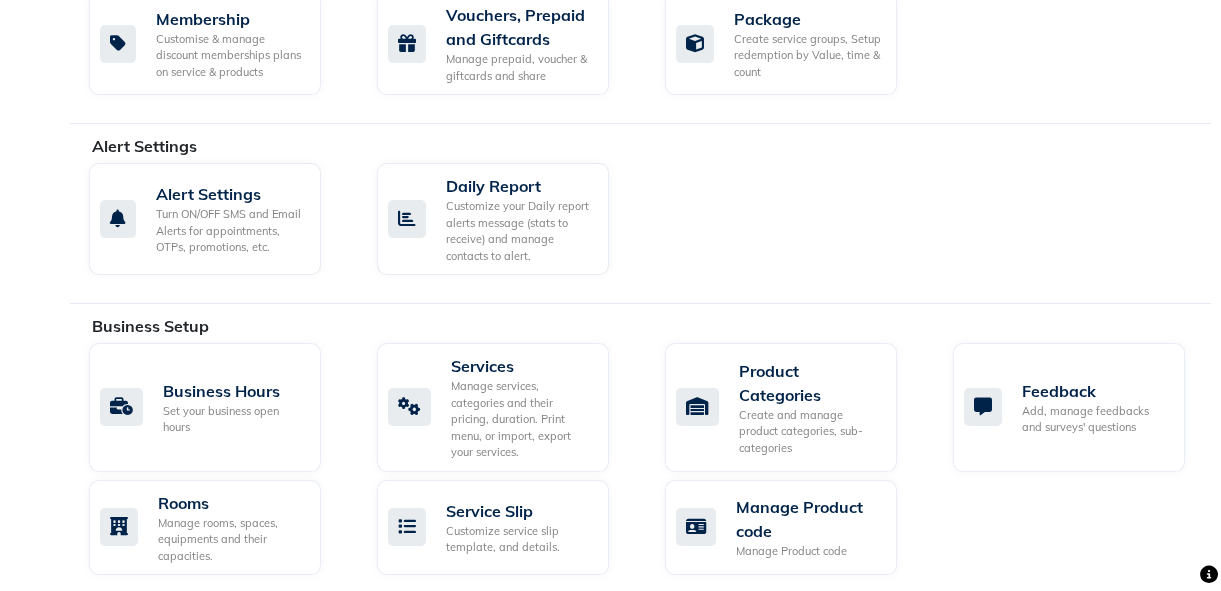 scroll, scrollTop: 1015, scrollLeft: 0, axis: vertical 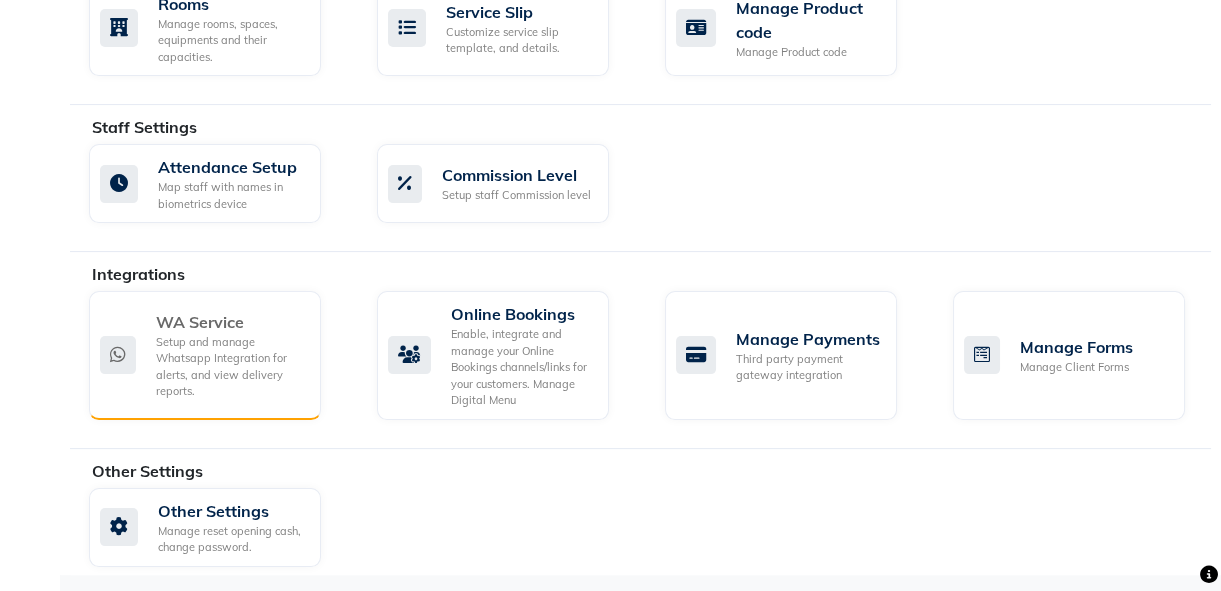 click on "Setup and manage Whatsapp Integration for alerts, and view delivery reports." 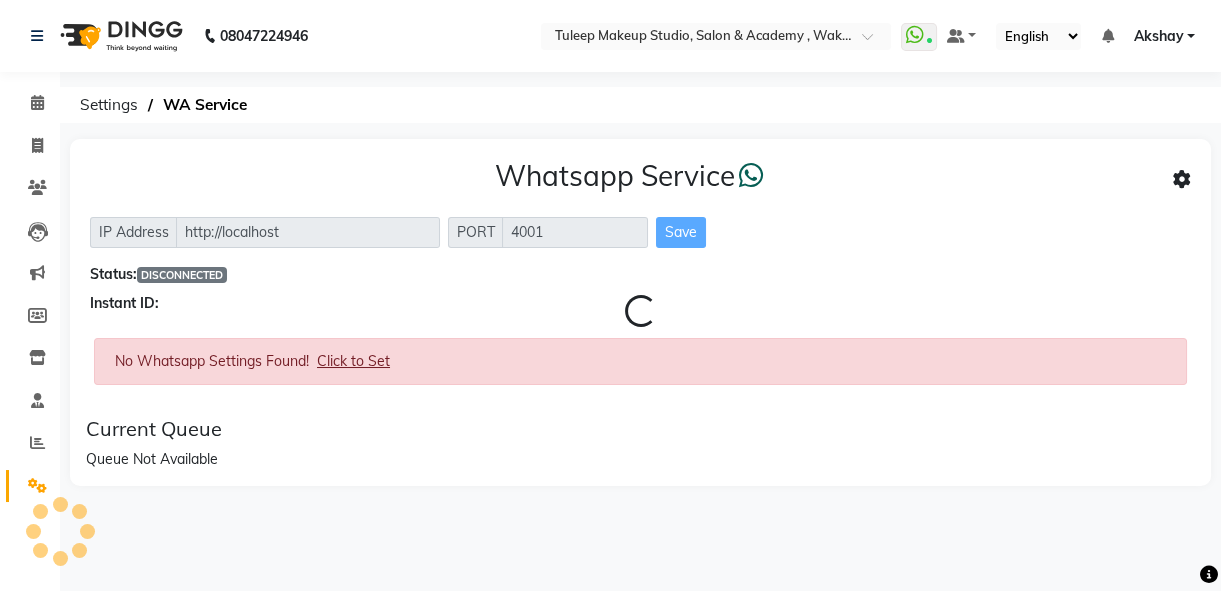 scroll, scrollTop: 0, scrollLeft: 0, axis: both 